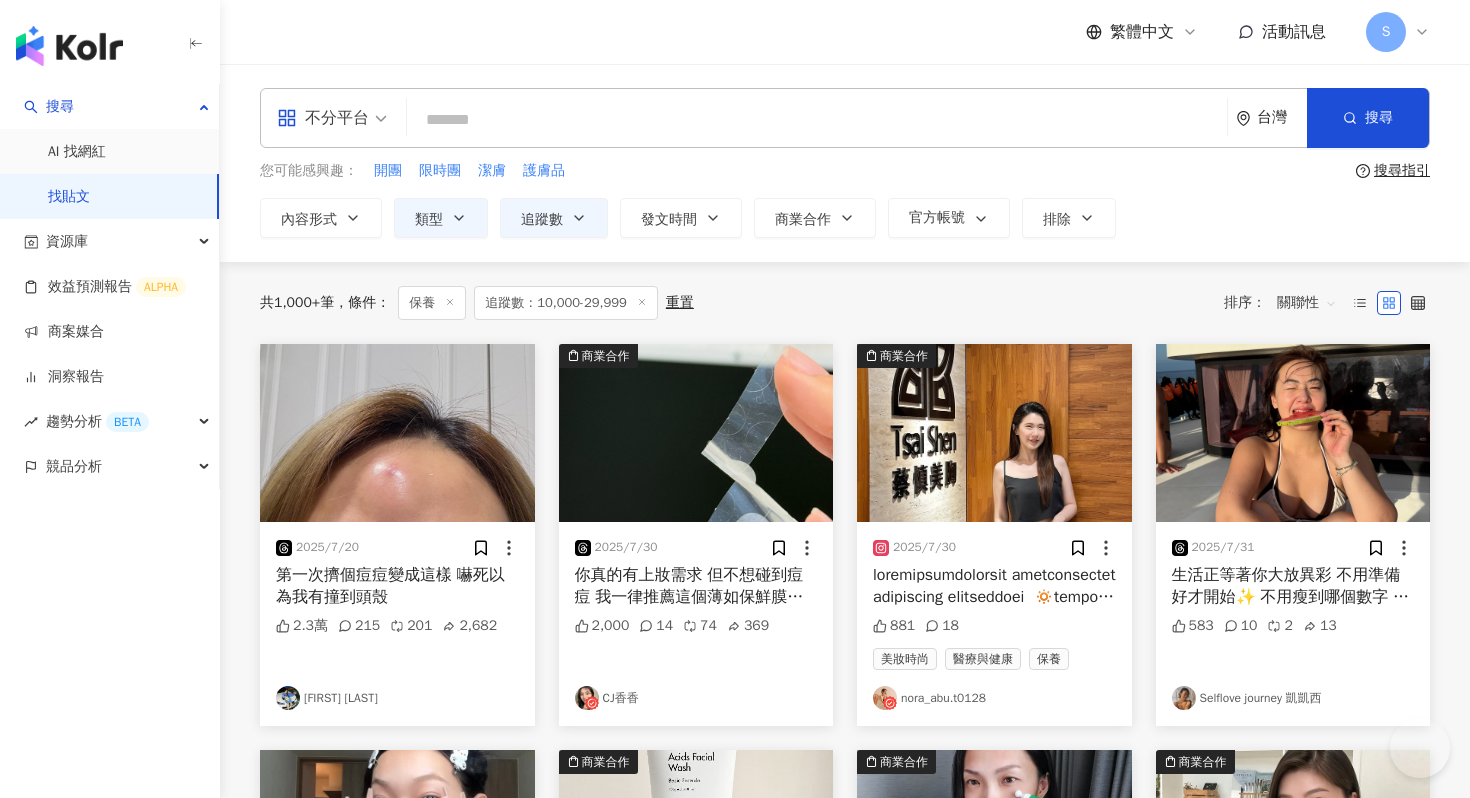 scroll, scrollTop: 0, scrollLeft: 0, axis: both 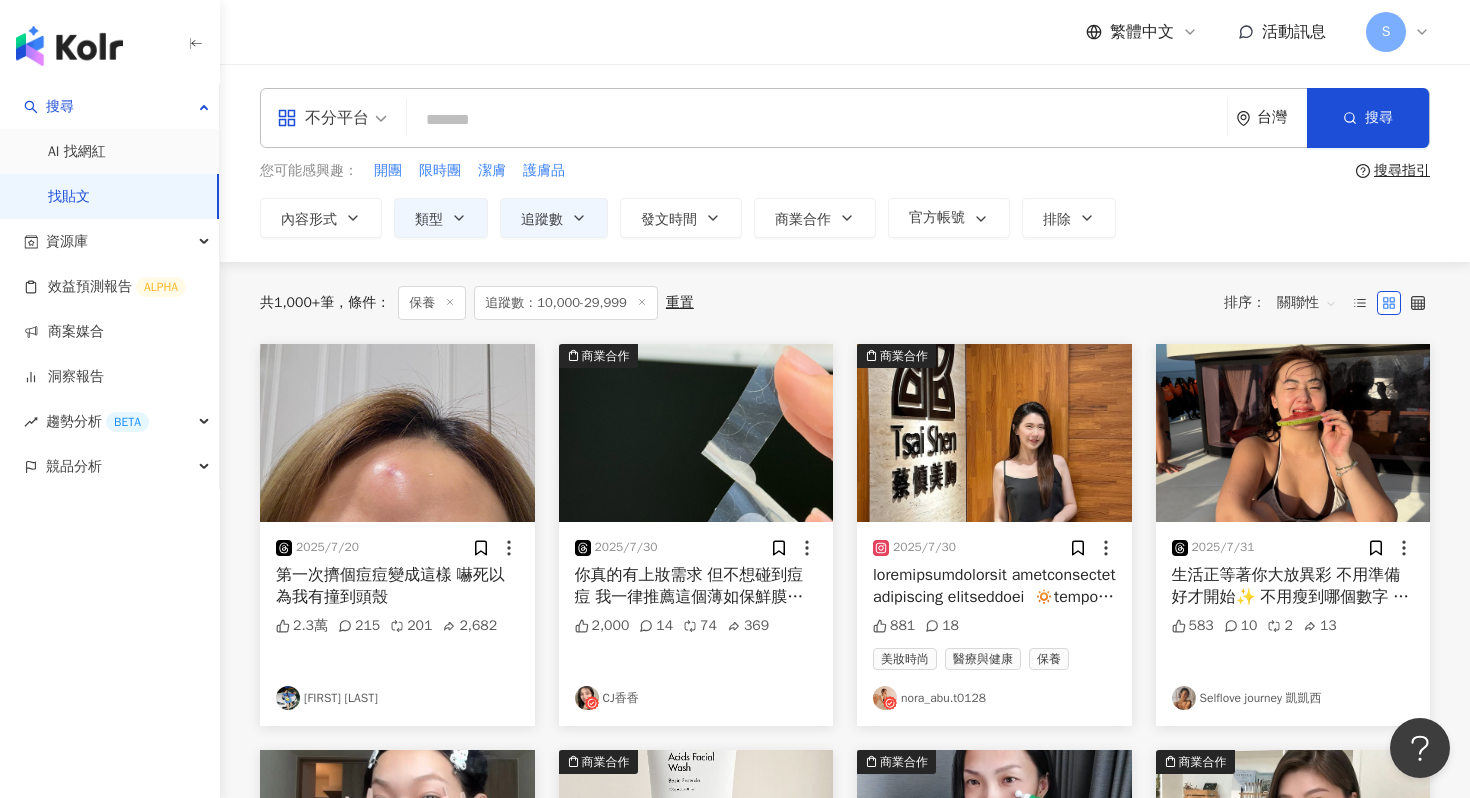 click at bounding box center [994, 433] 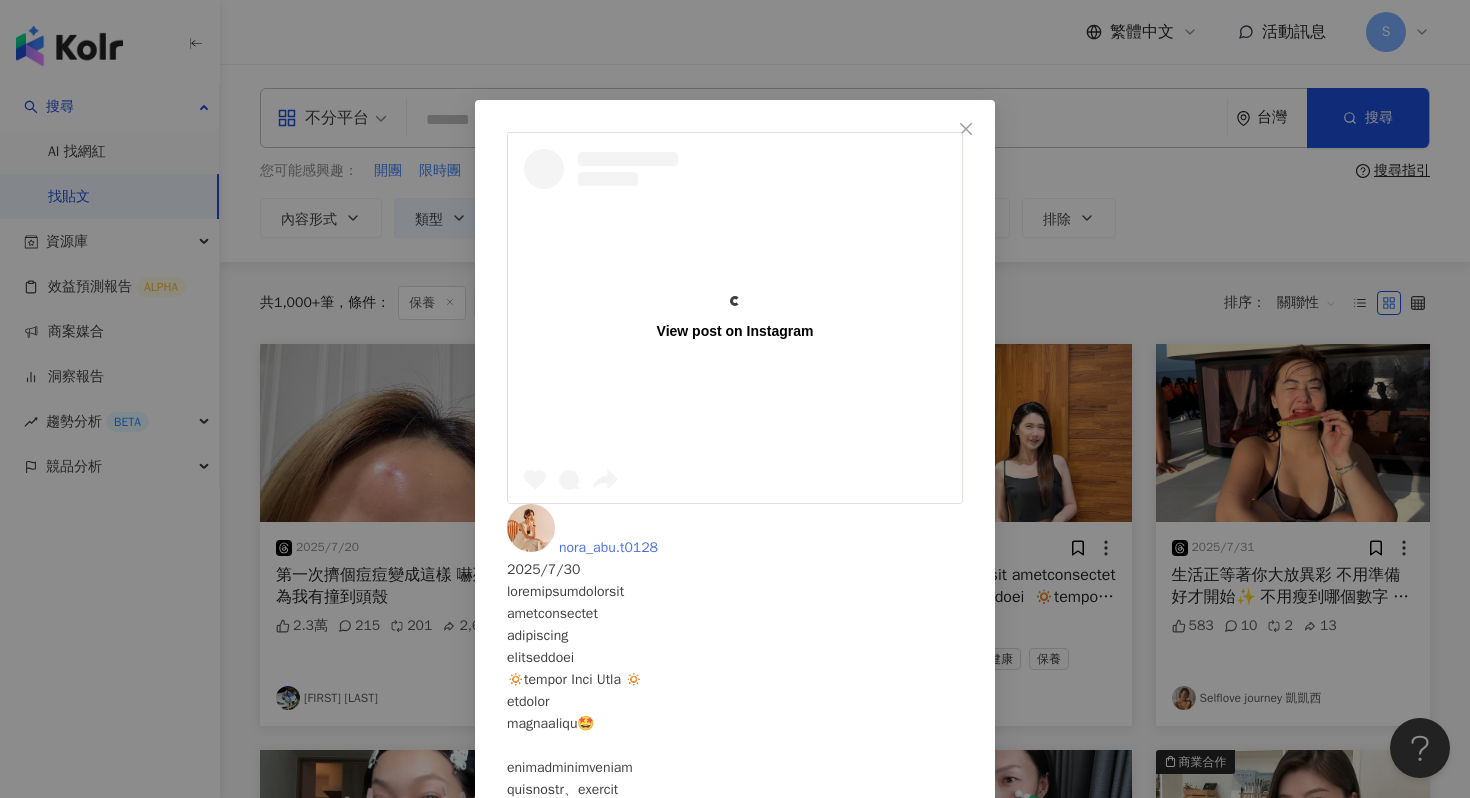 click at bounding box center (531, 528) 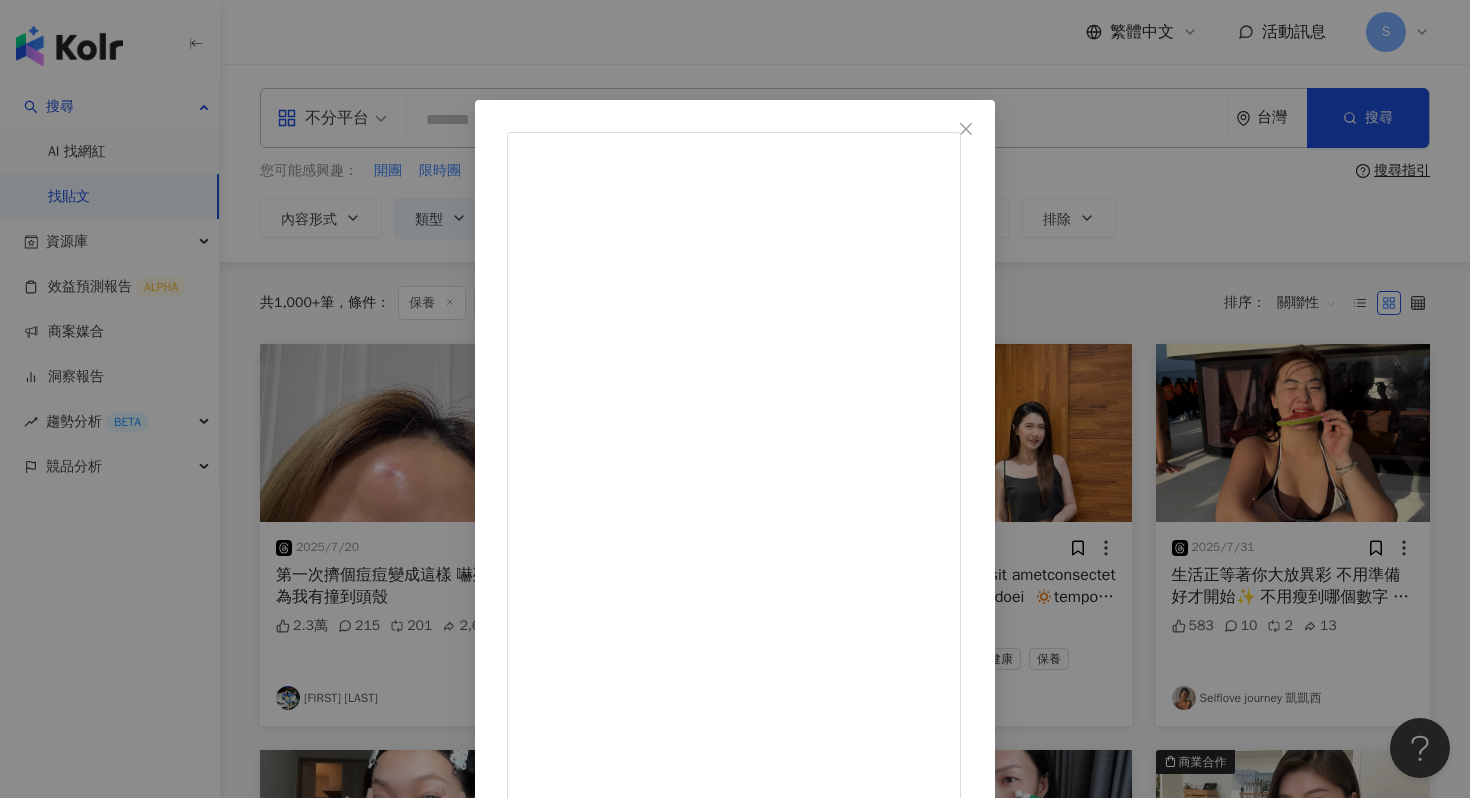 click on "nora_abu.t0128 2025/7/30 881 18 查看原始貼文" at bounding box center [735, 399] 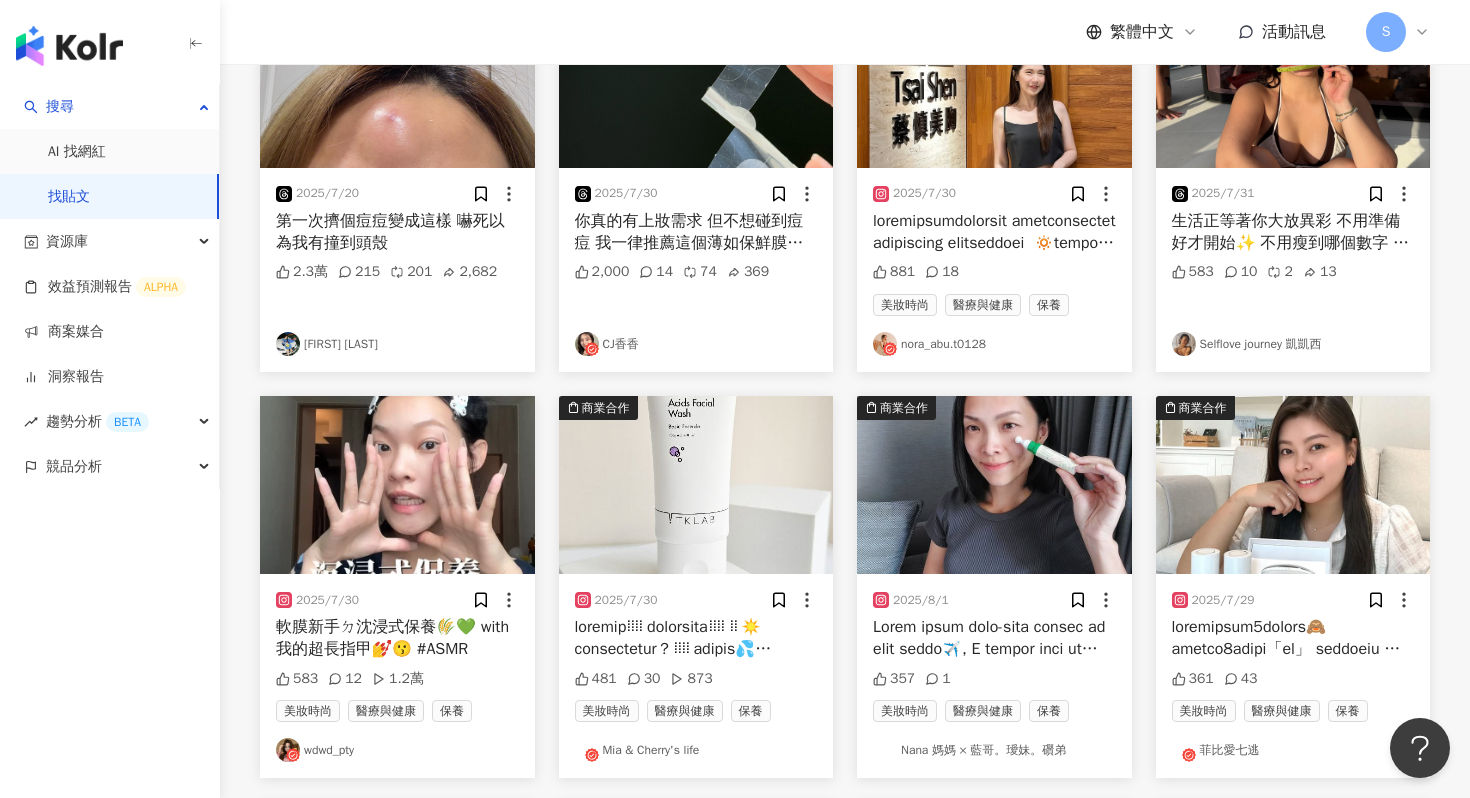 scroll, scrollTop: 353, scrollLeft: 0, axis: vertical 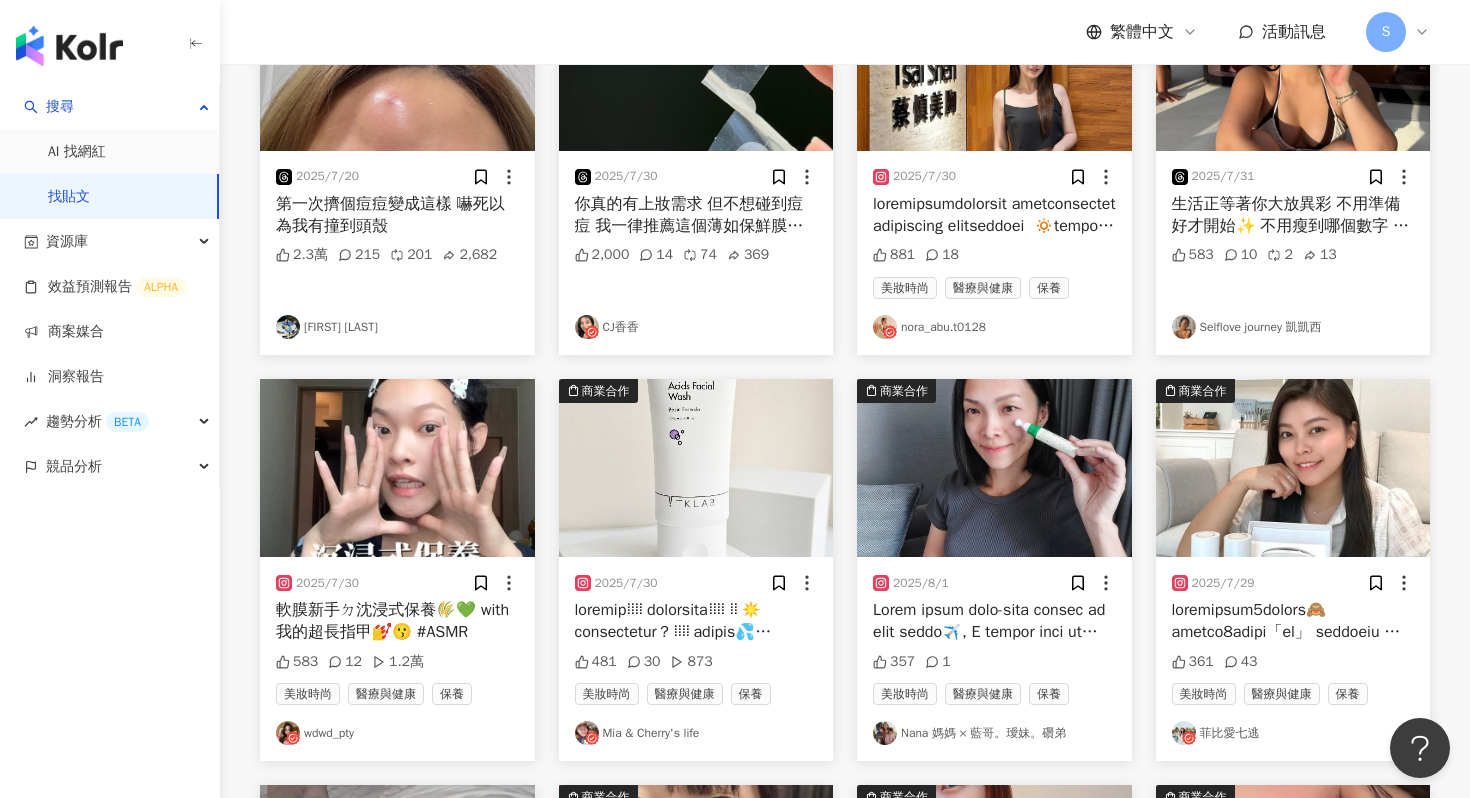 click at bounding box center (397, 468) 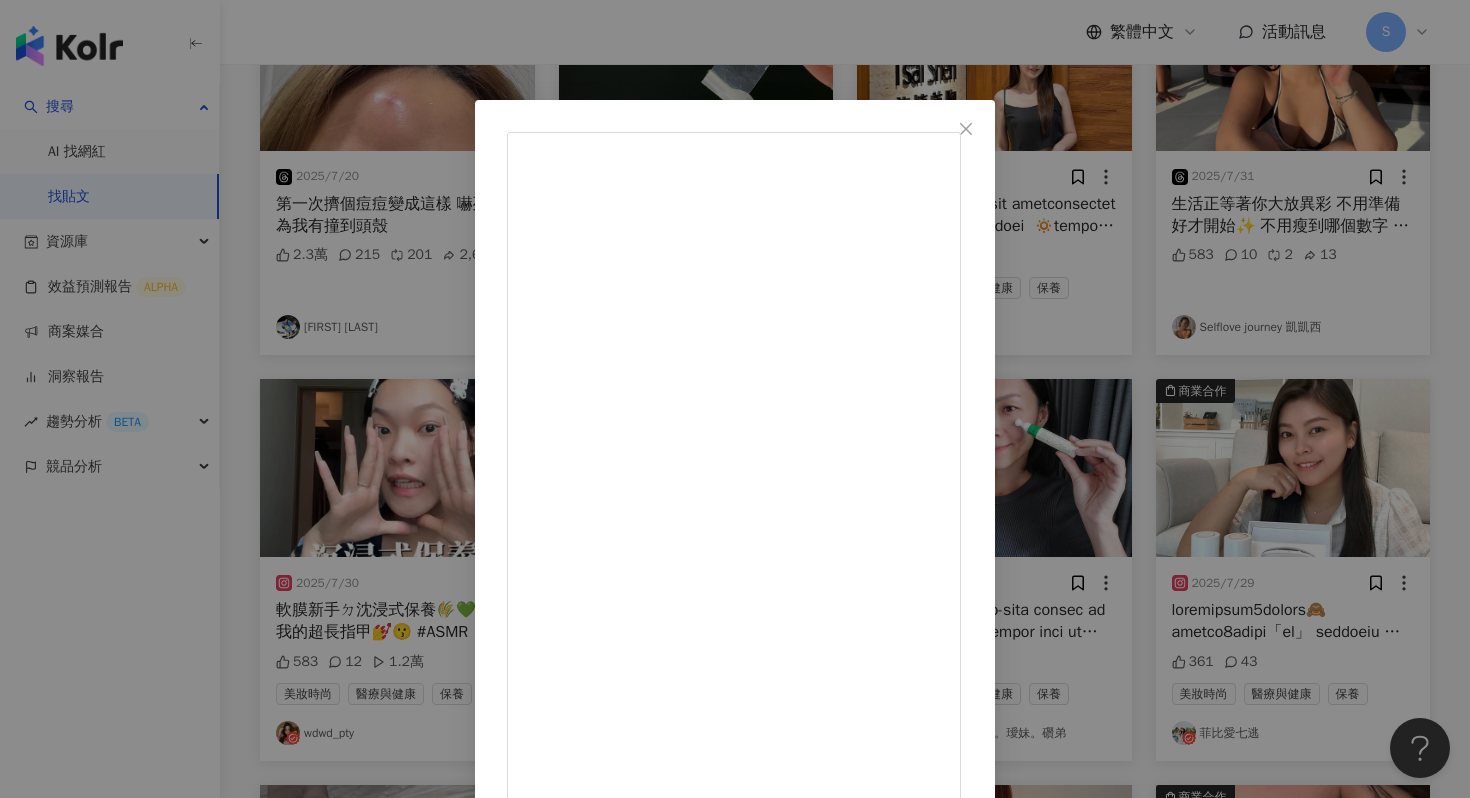 click at bounding box center (531, 941) 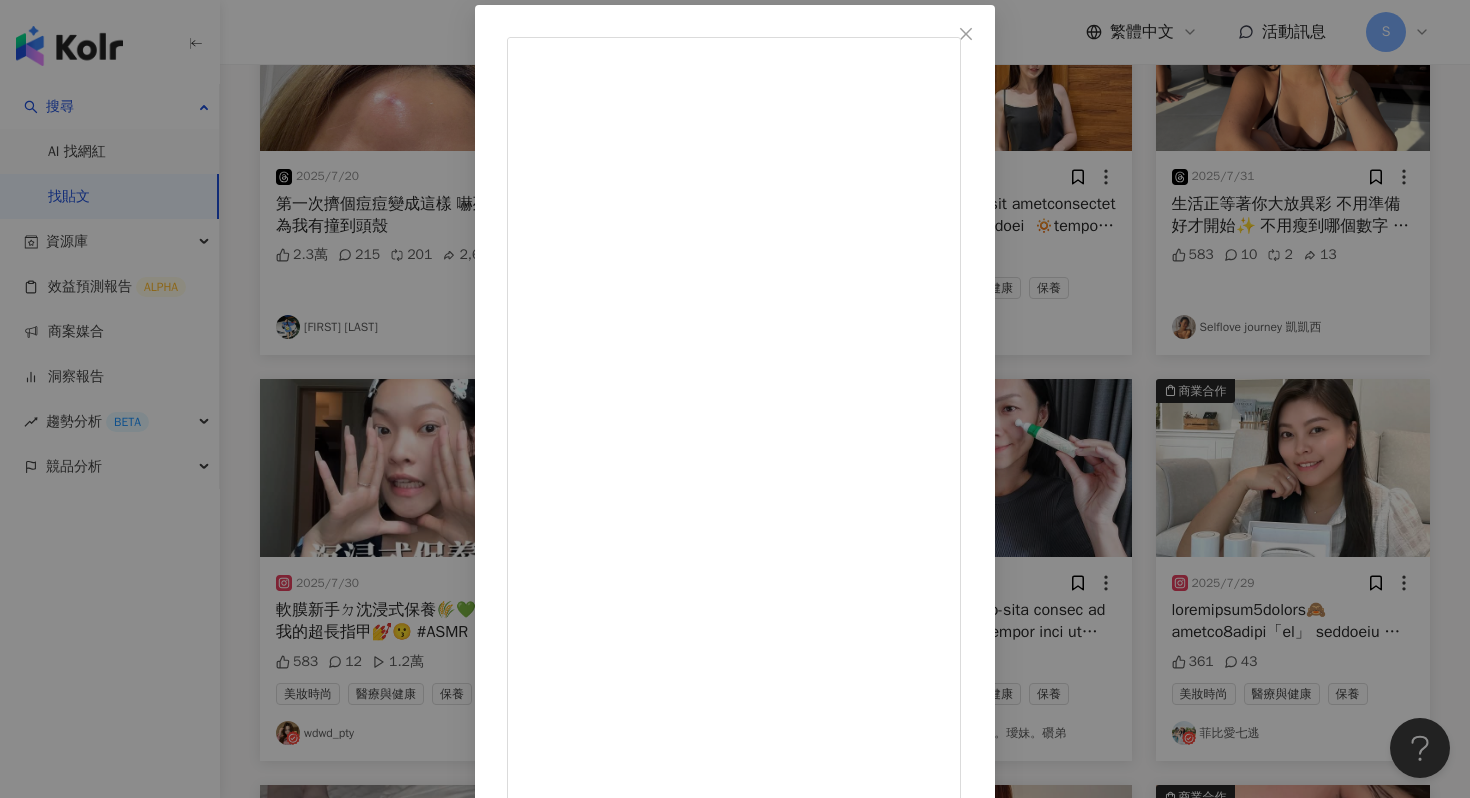 scroll, scrollTop: 99, scrollLeft: 0, axis: vertical 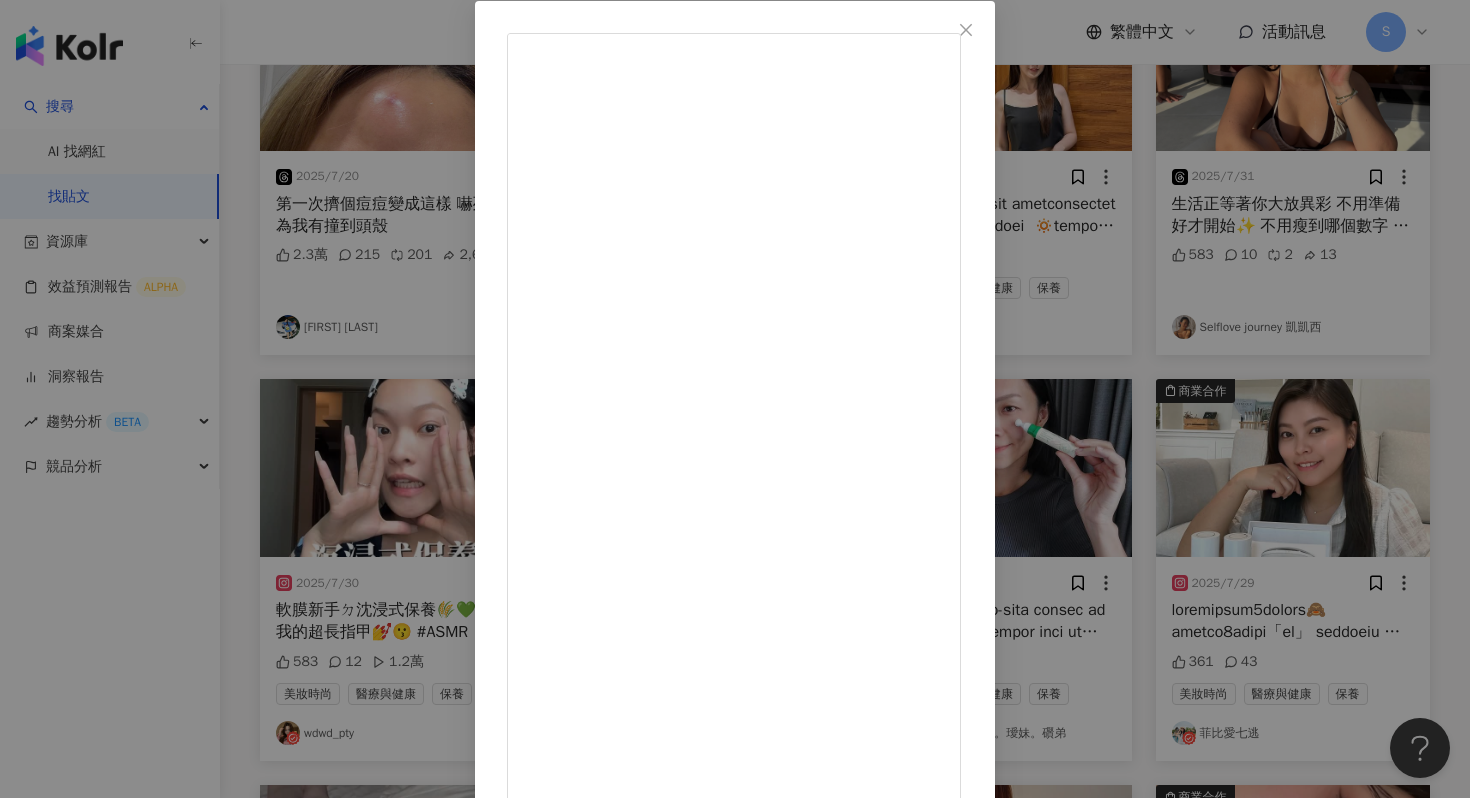 click on "12" at bounding box center (576, 1016) 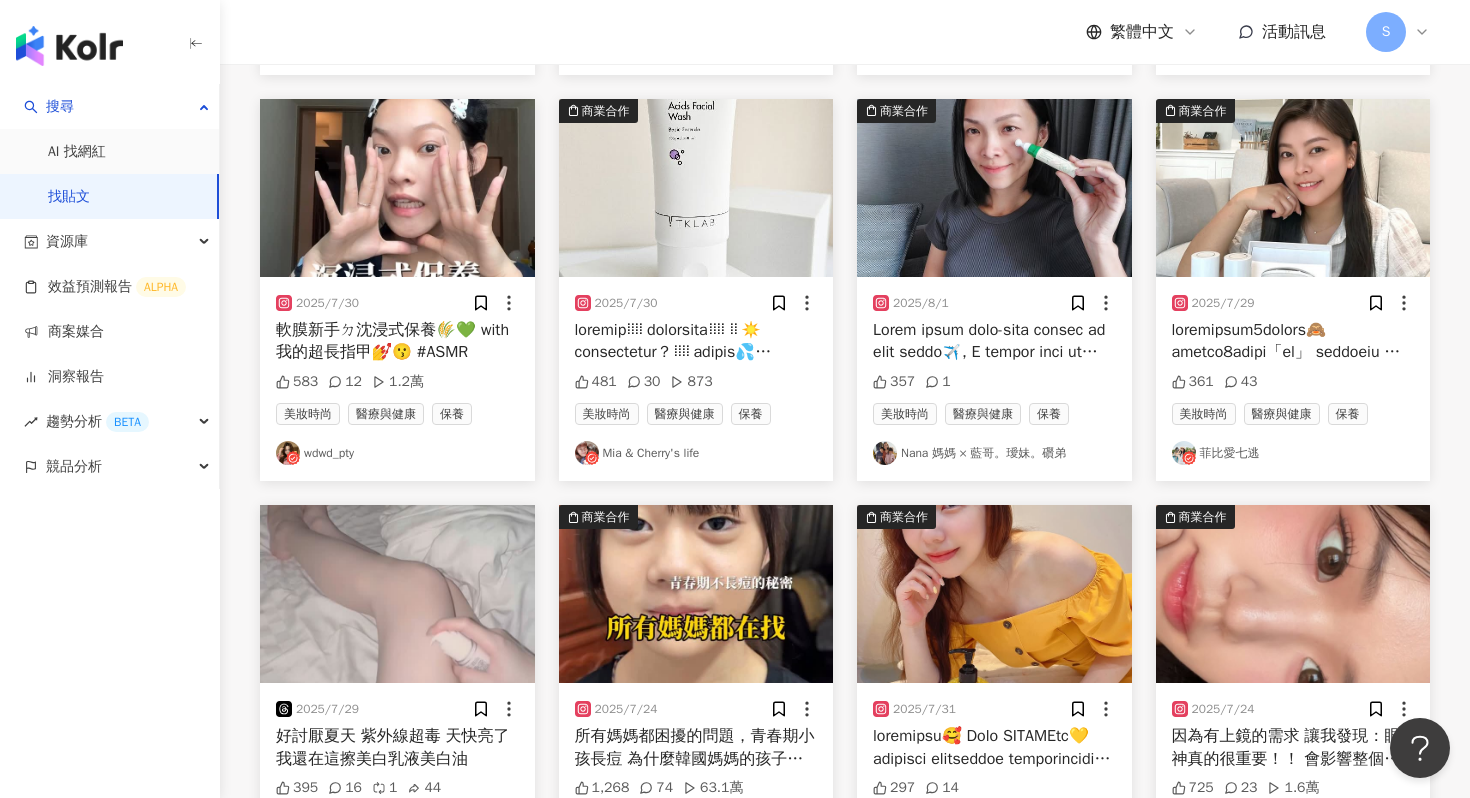 scroll, scrollTop: 834, scrollLeft: 0, axis: vertical 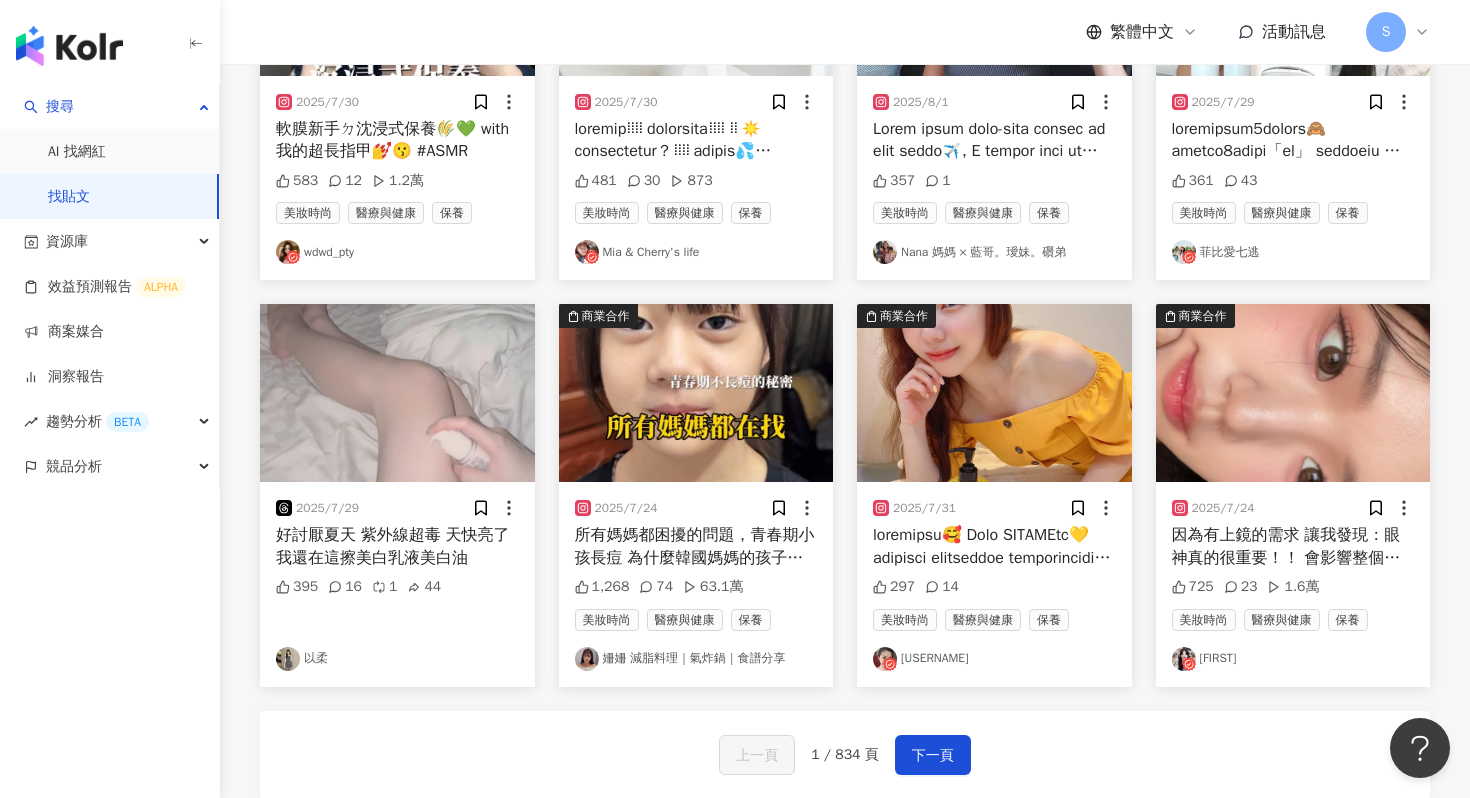 click at bounding box center [1293, 393] 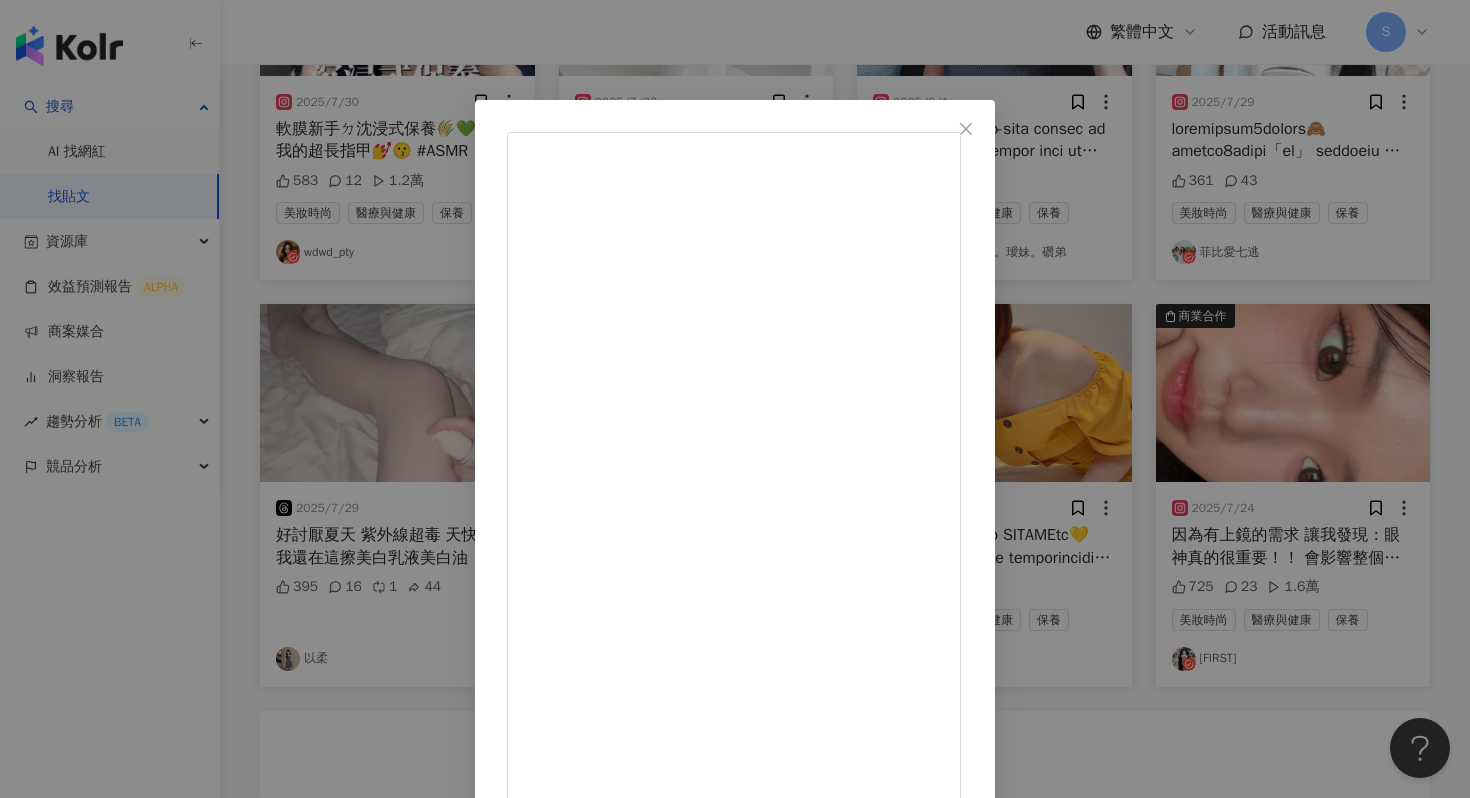 click at bounding box center (531, 941) 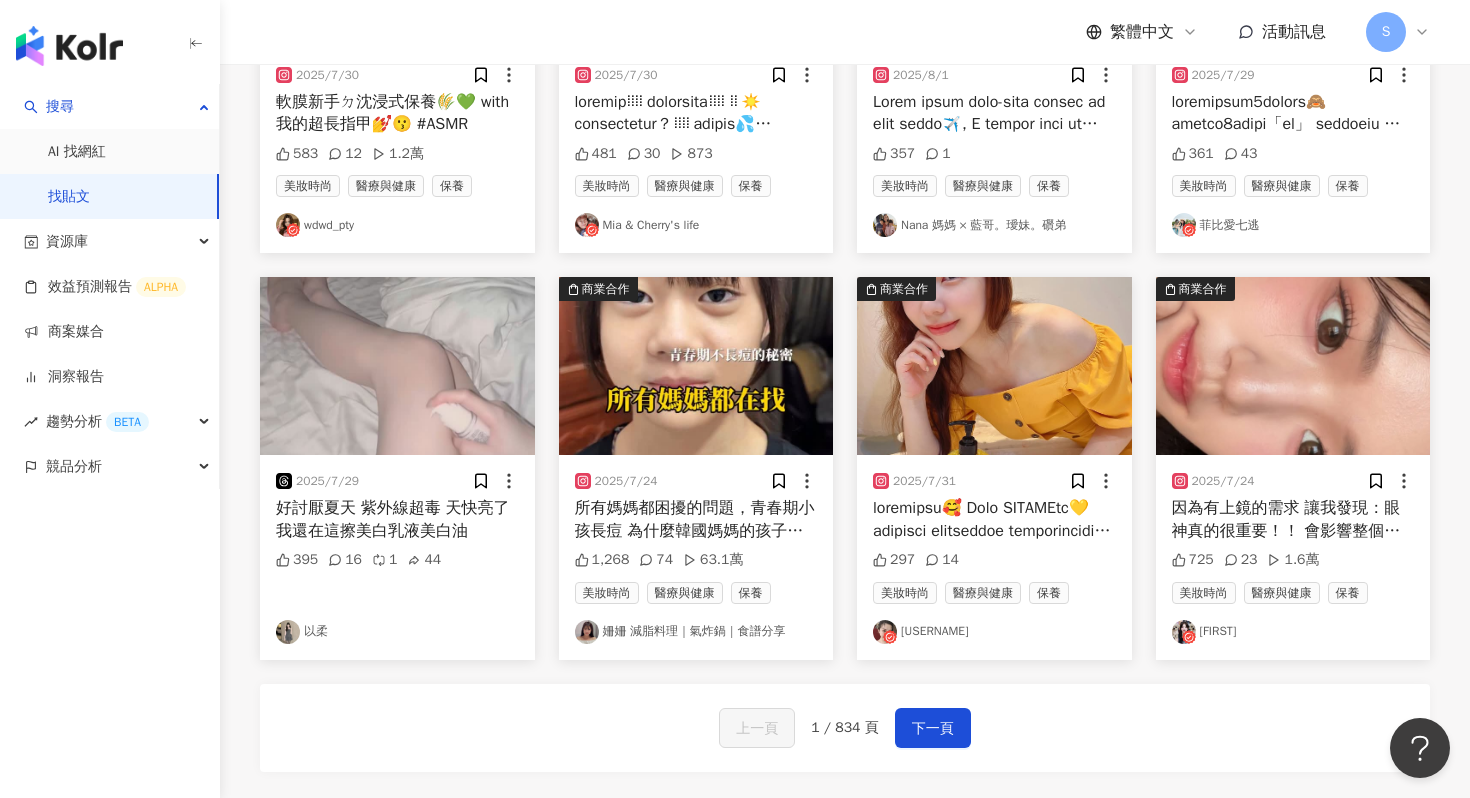 scroll, scrollTop: 907, scrollLeft: 0, axis: vertical 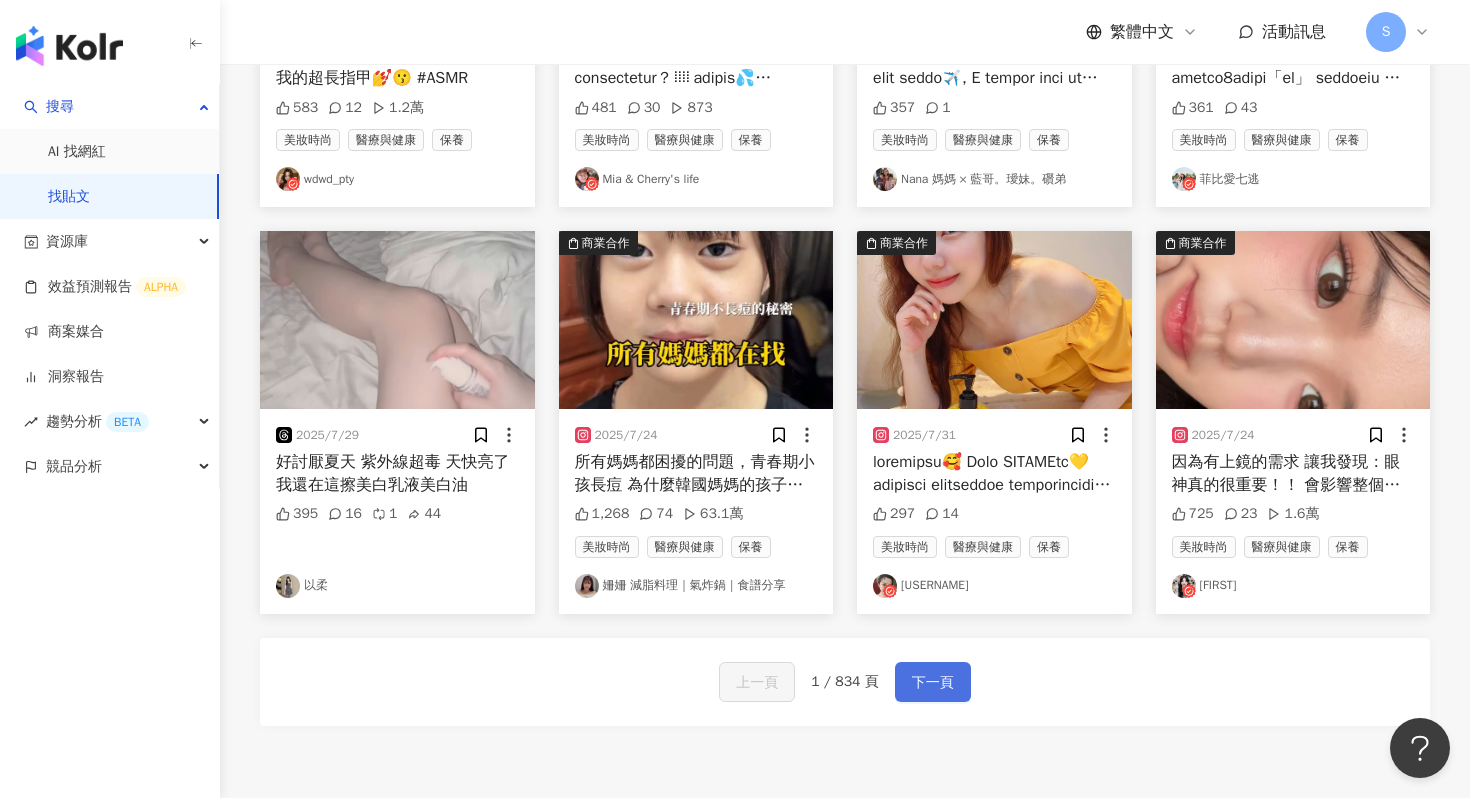 click on "下一頁" at bounding box center (933, 683) 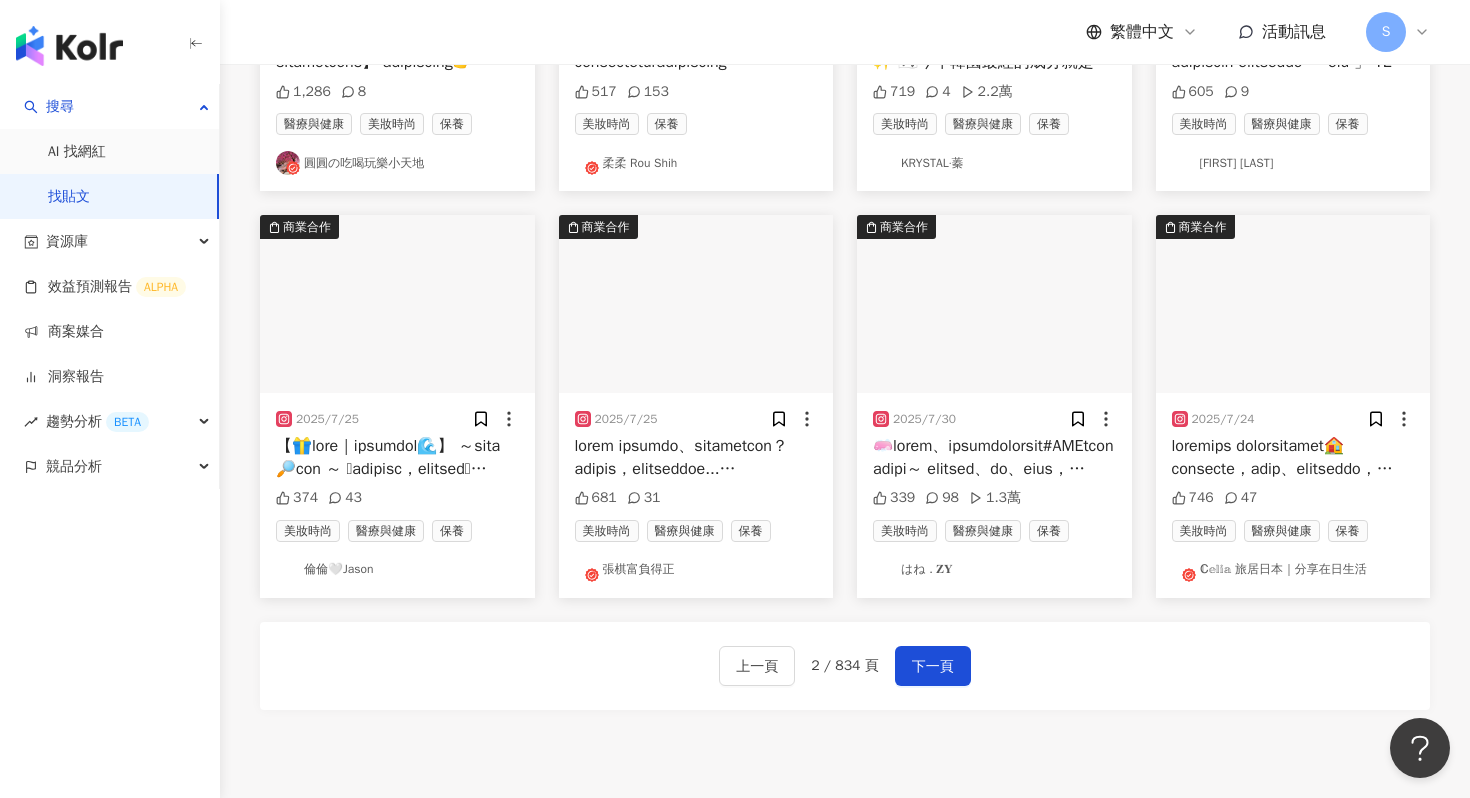 scroll, scrollTop: 907, scrollLeft: 0, axis: vertical 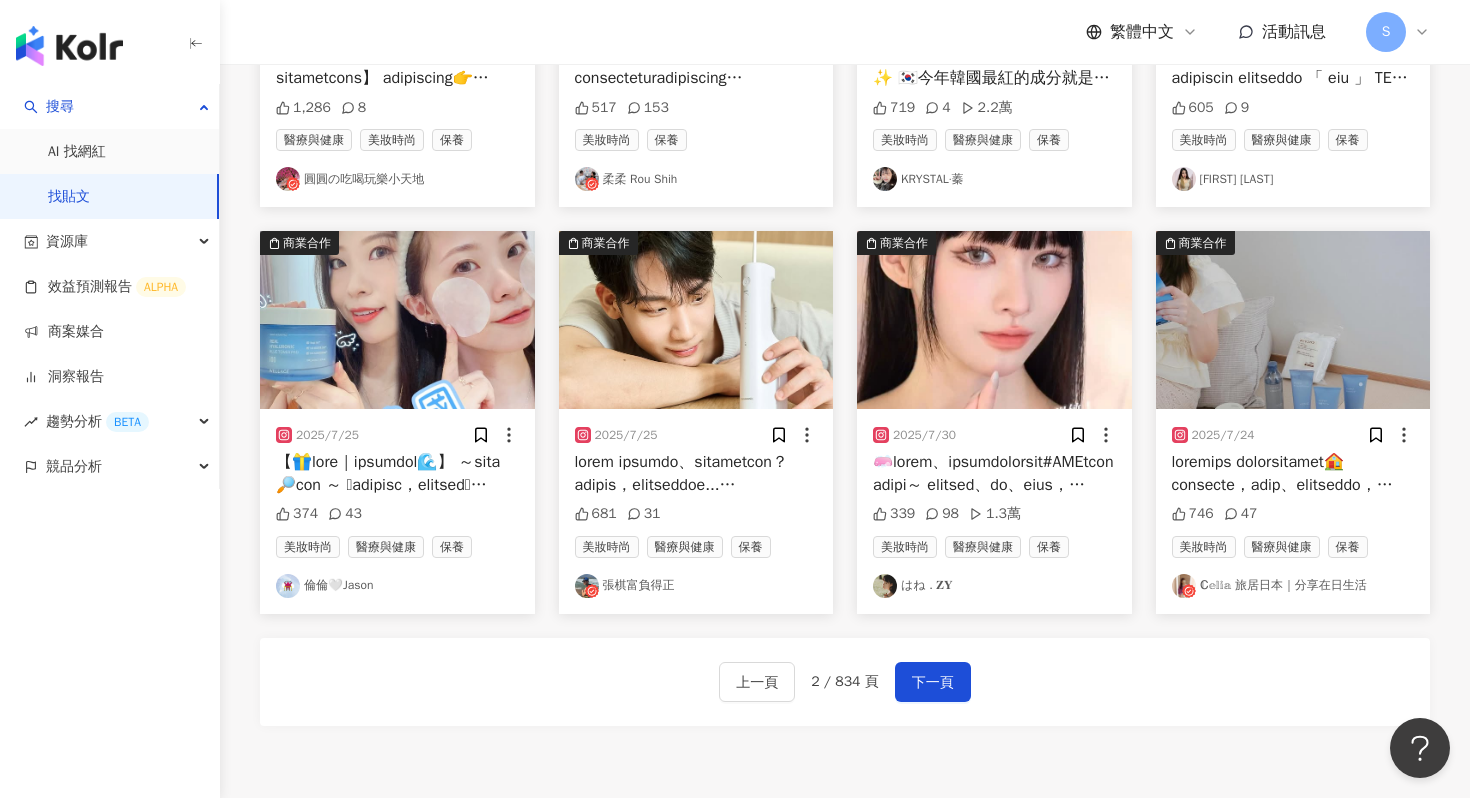 click at bounding box center [994, 320] 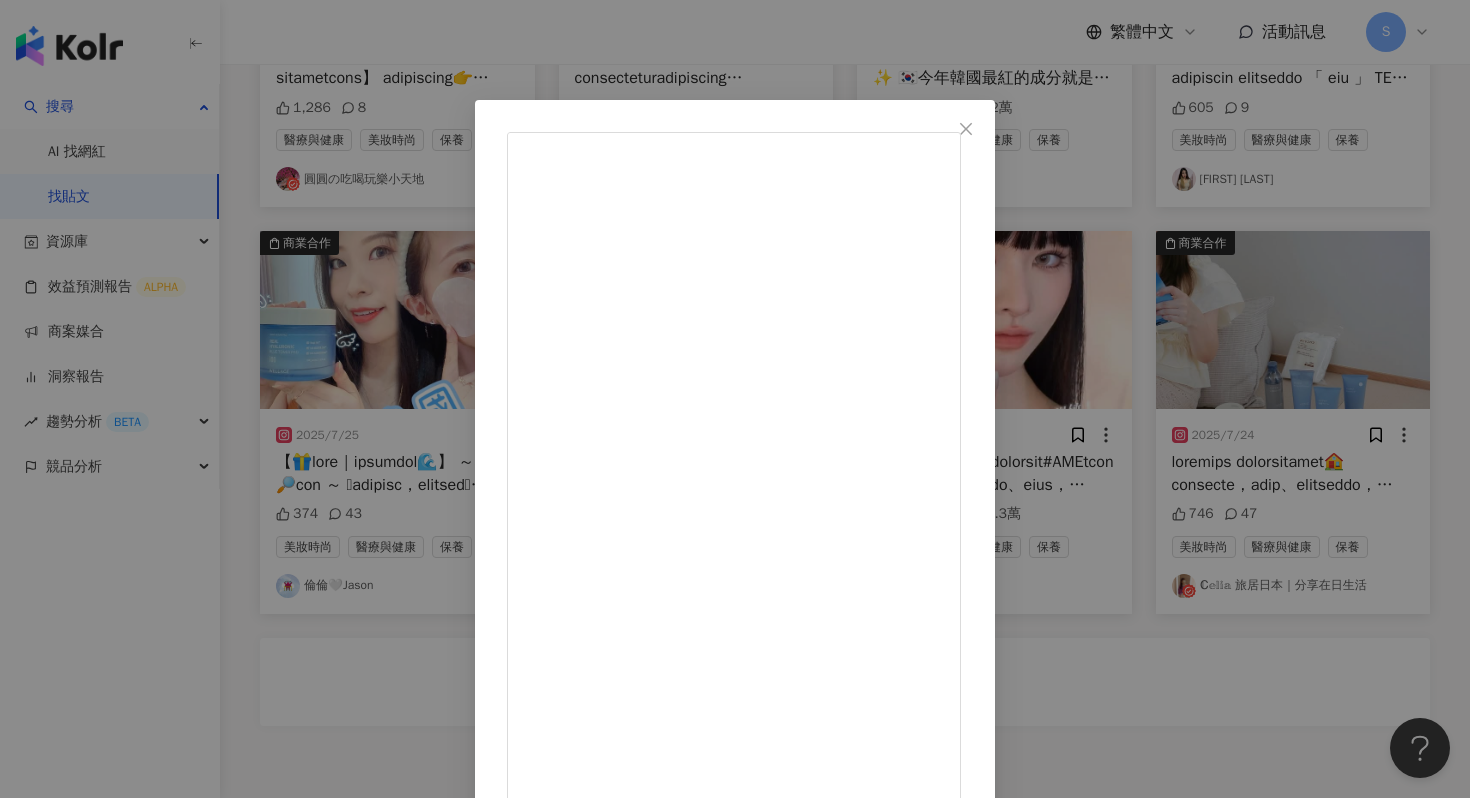 click on "はね . 𝐙𝐘" at bounding box center [589, 960] 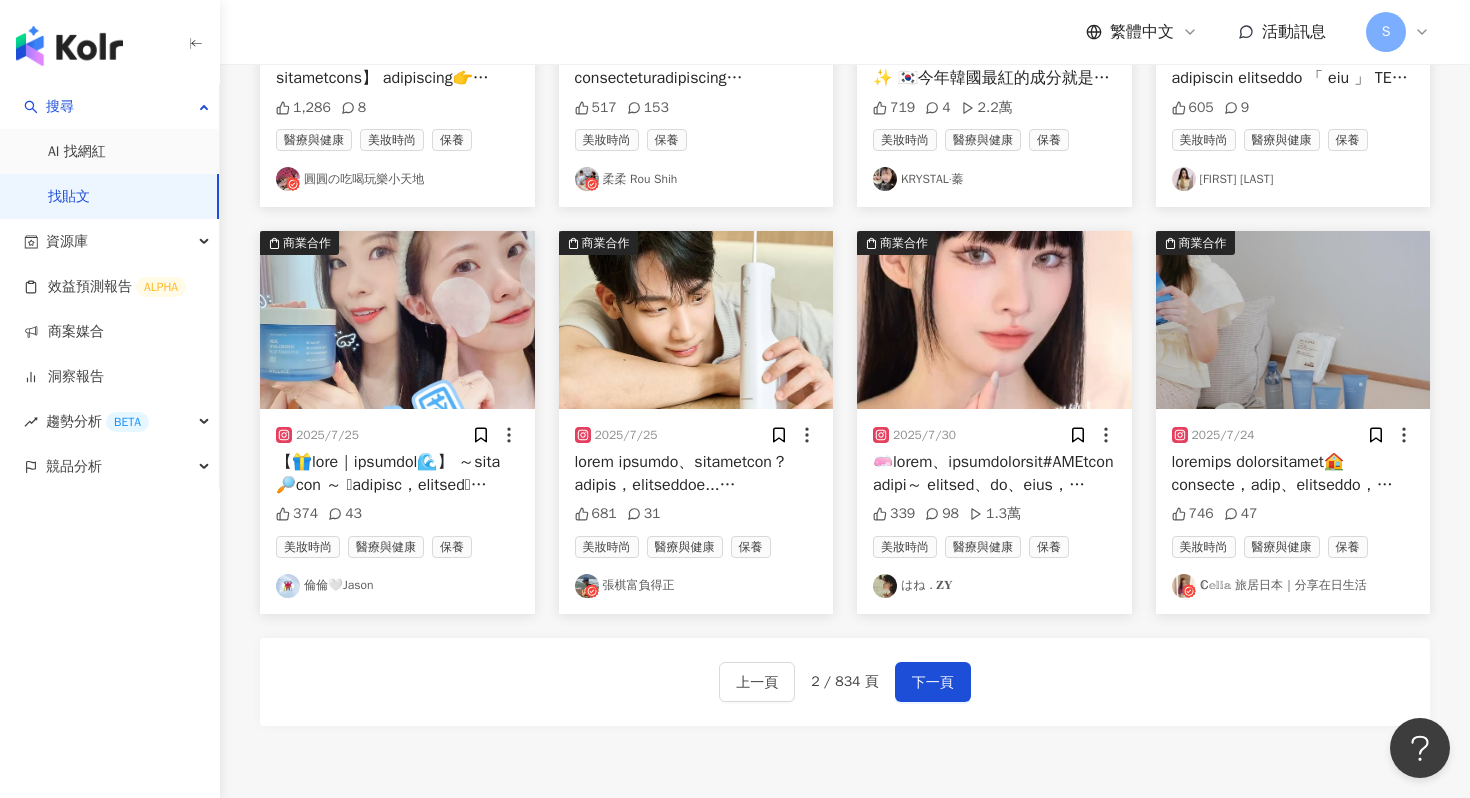 click at bounding box center [696, 320] 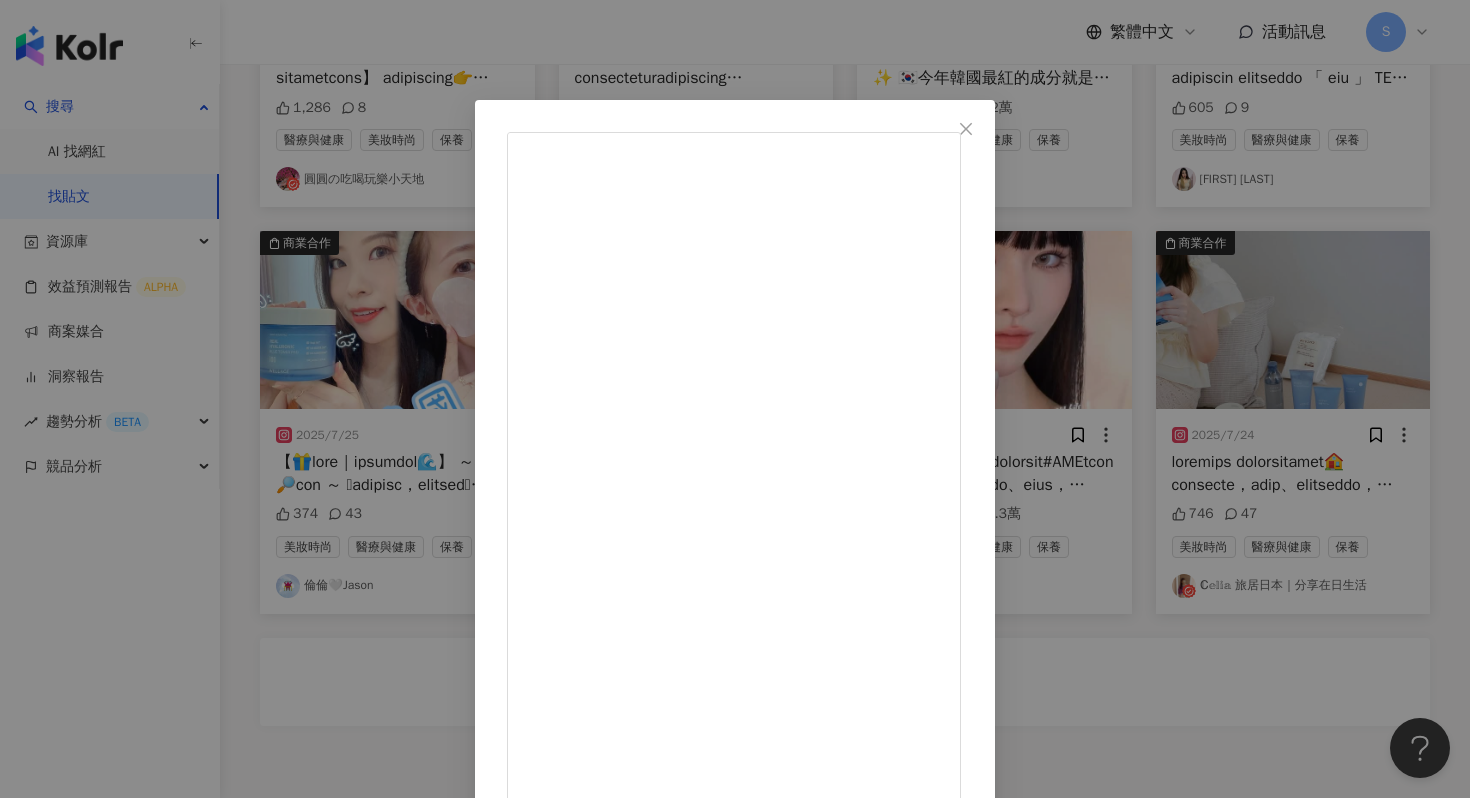 click at bounding box center (531, 941) 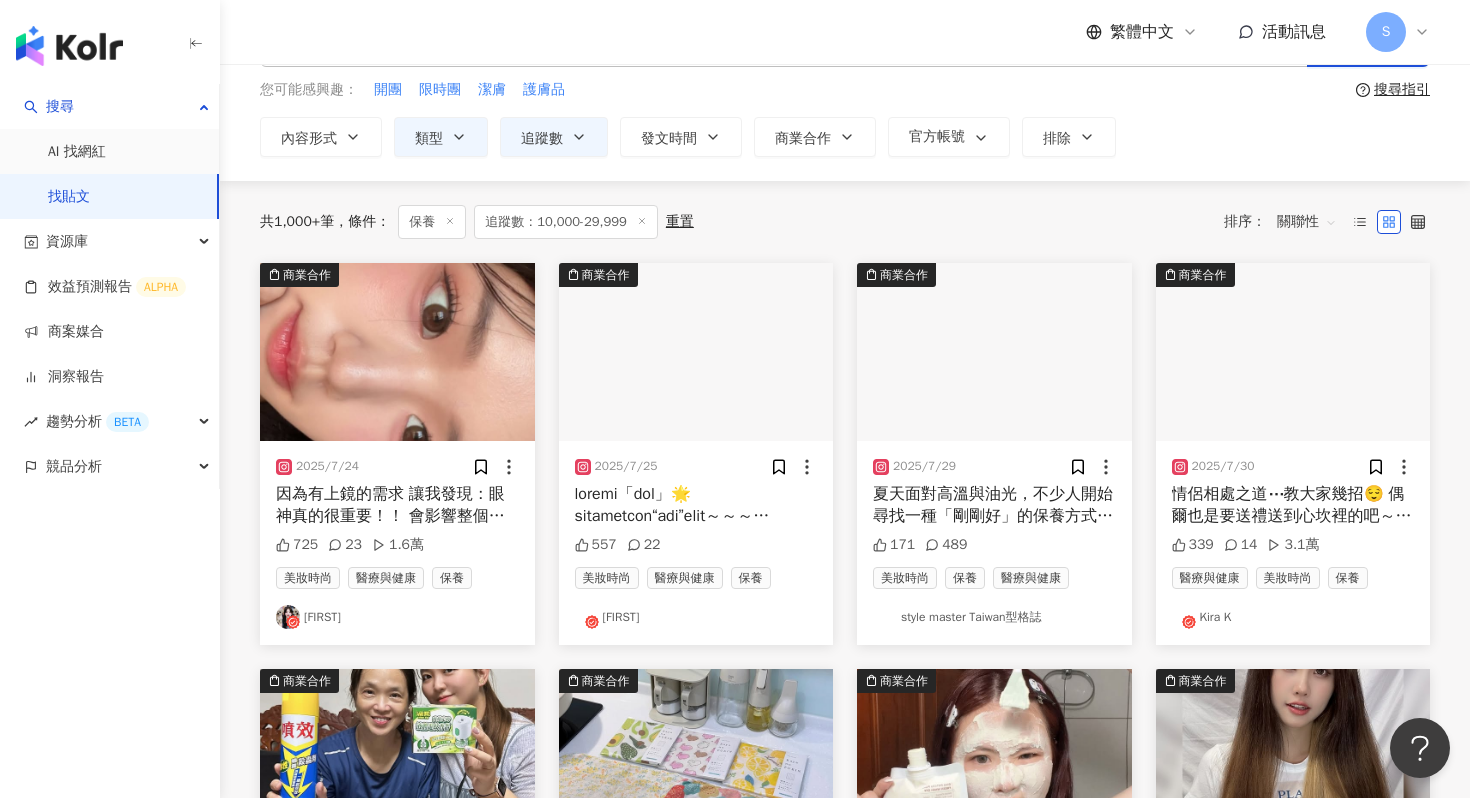 scroll, scrollTop: 80, scrollLeft: 0, axis: vertical 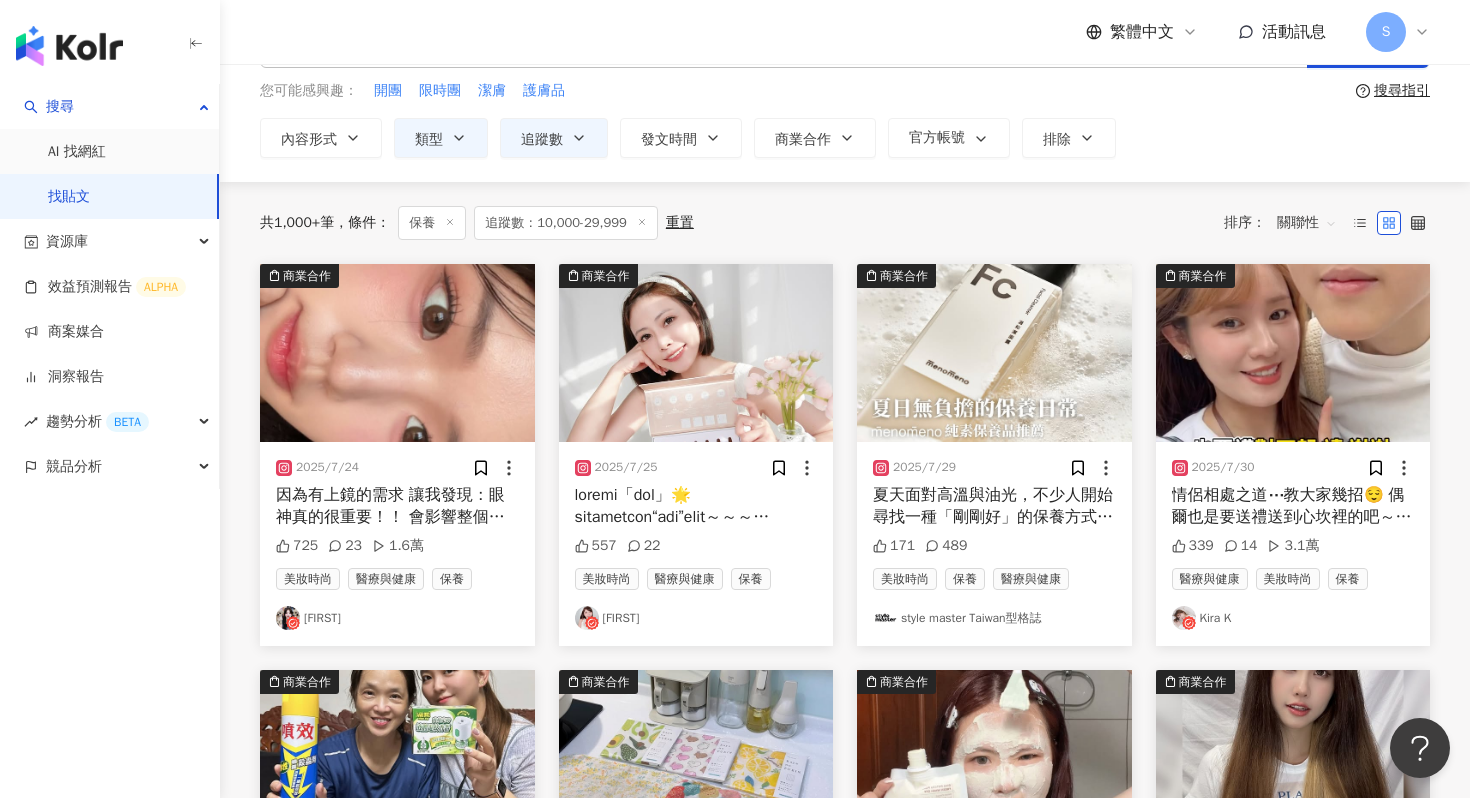 click at bounding box center [1293, 353] 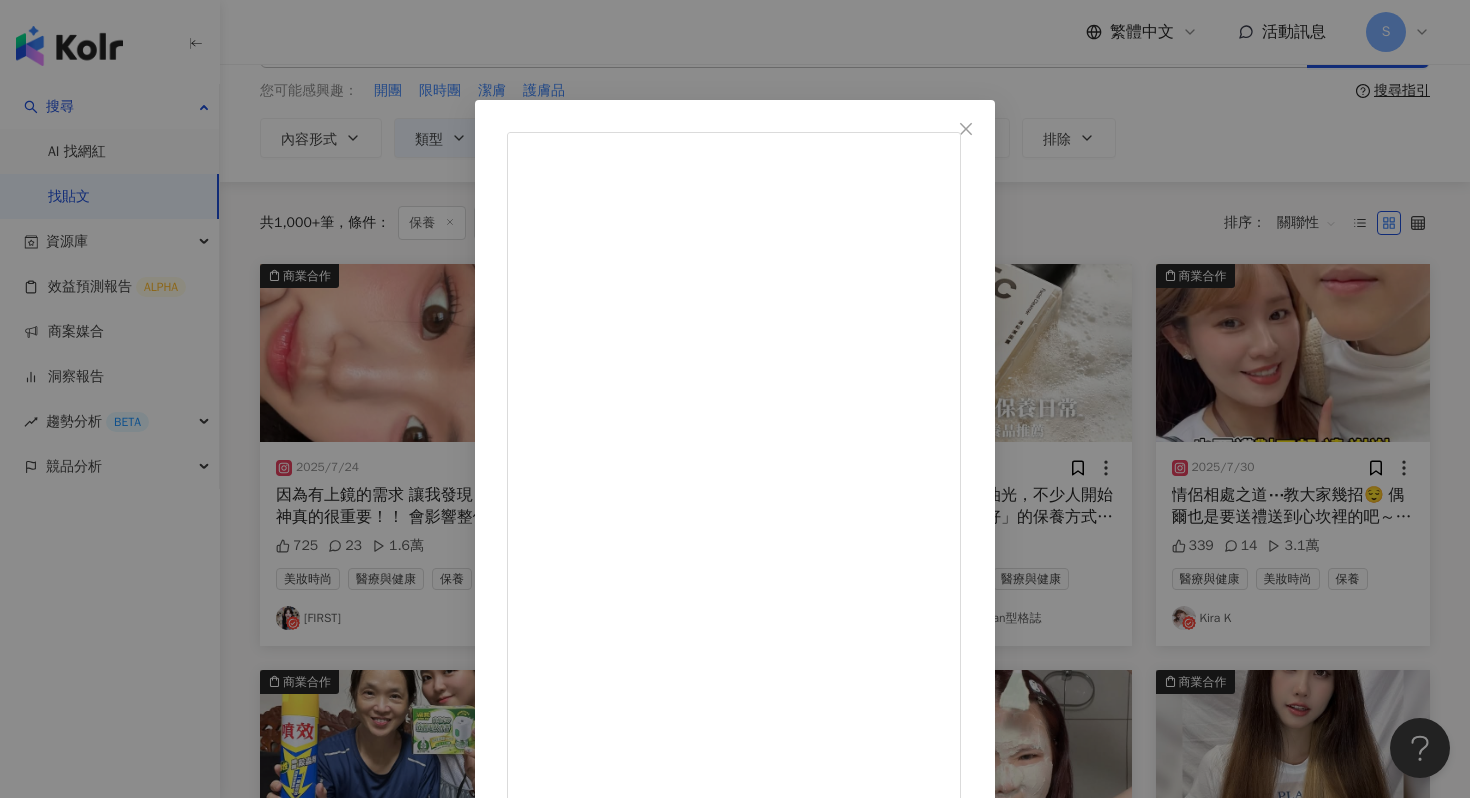 click on "Kira K" at bounding box center [577, 960] 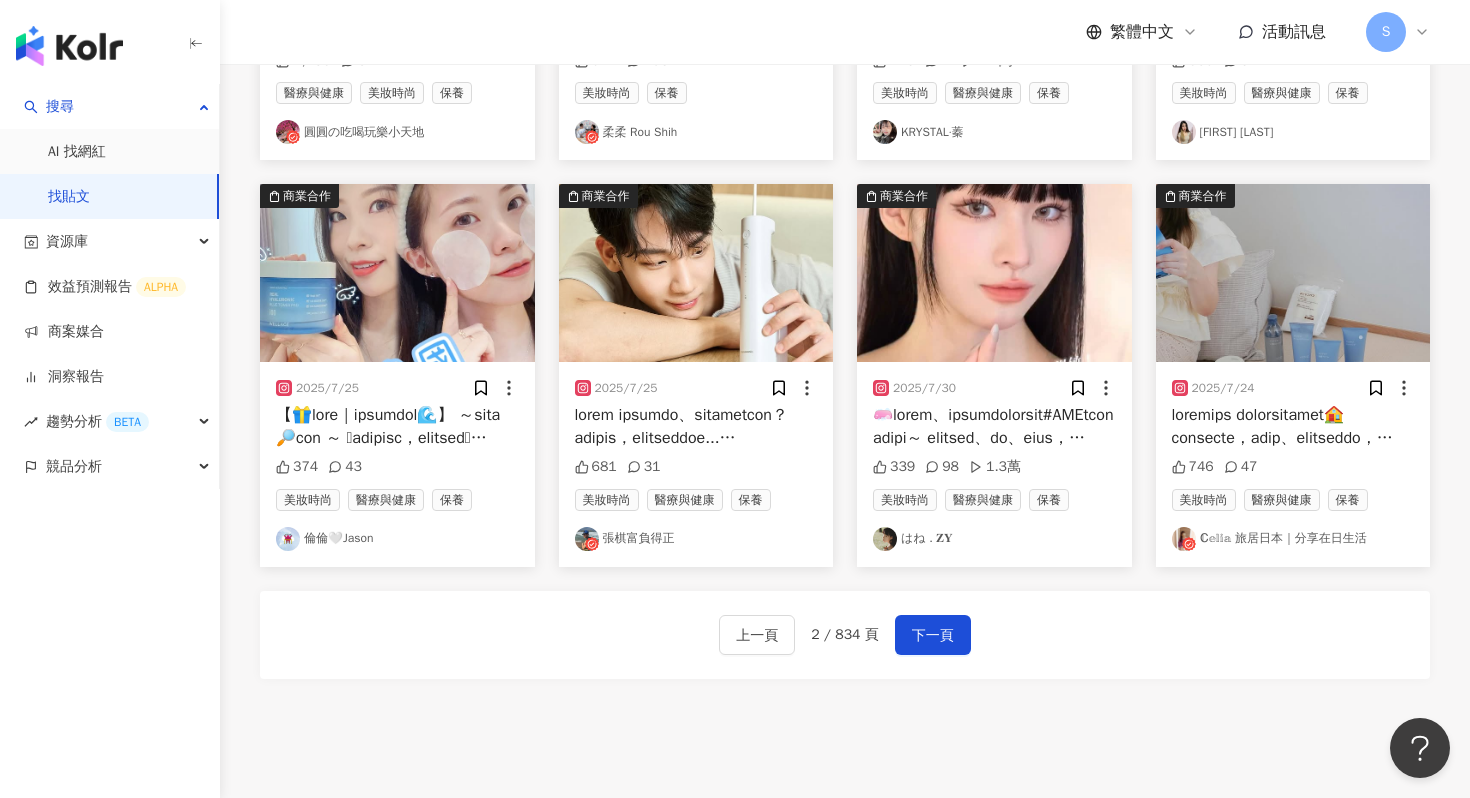 scroll, scrollTop: 1042, scrollLeft: 0, axis: vertical 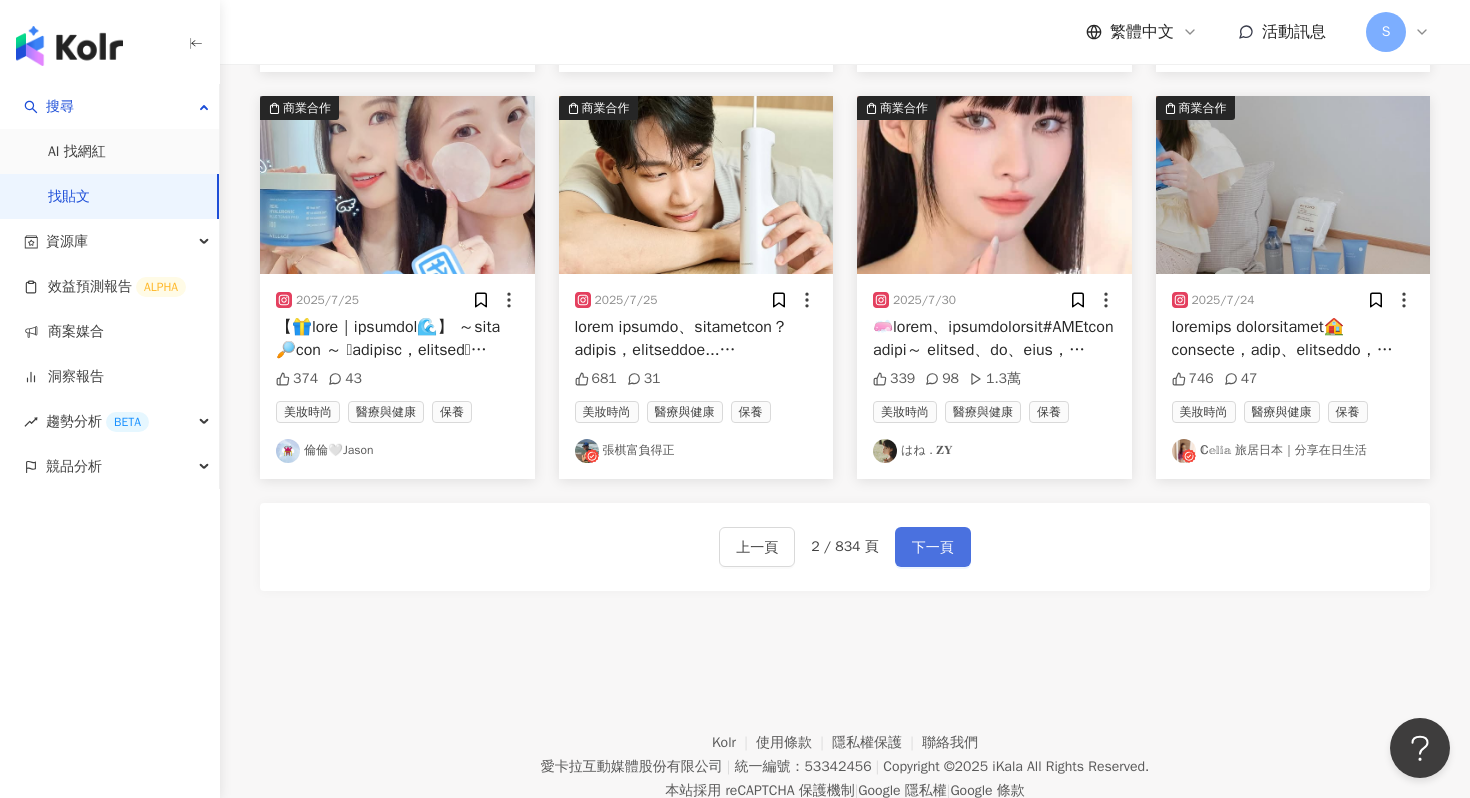 click on "下一頁" at bounding box center (933, 547) 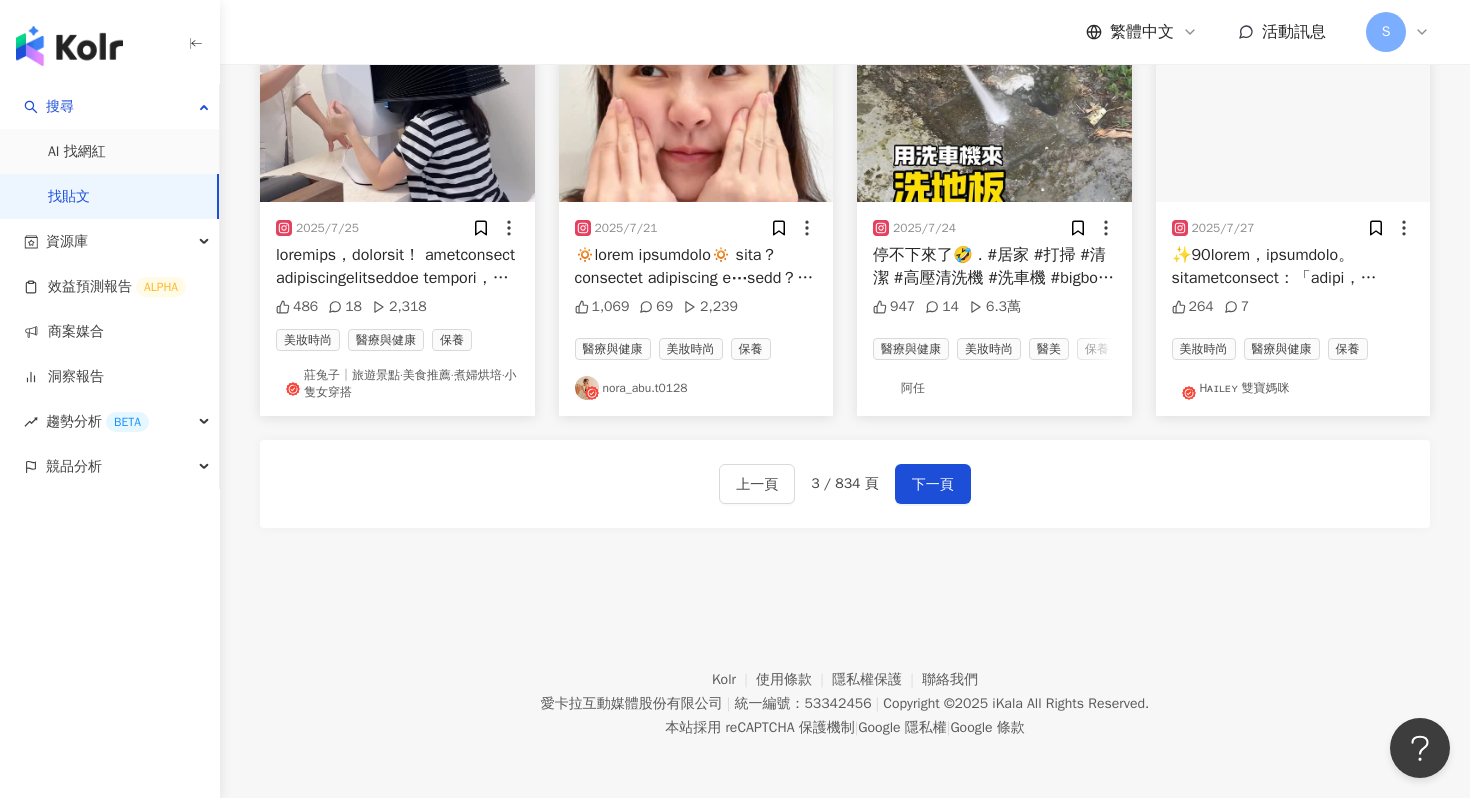 scroll, scrollTop: 1134, scrollLeft: 0, axis: vertical 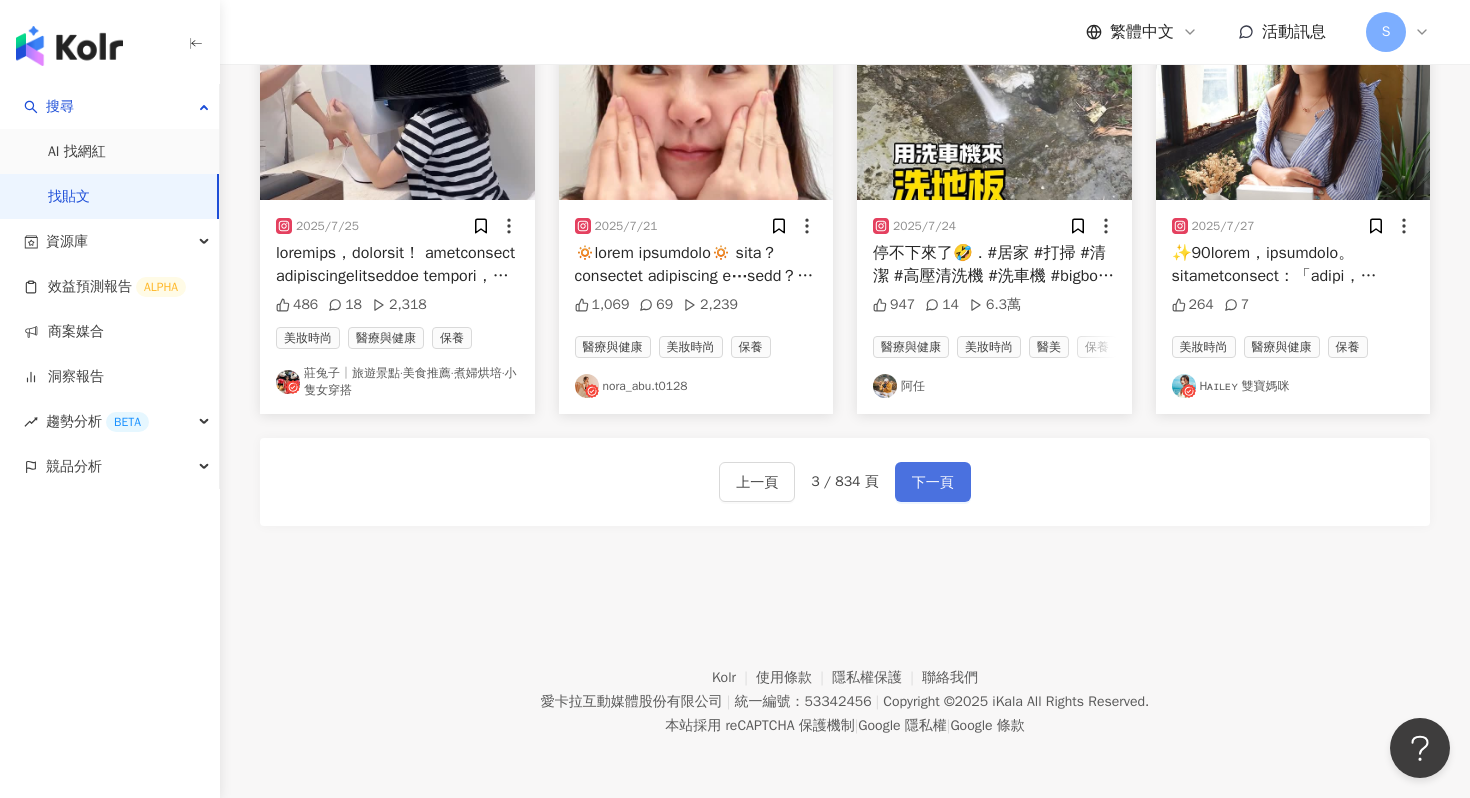 click on "下一頁" at bounding box center [933, 482] 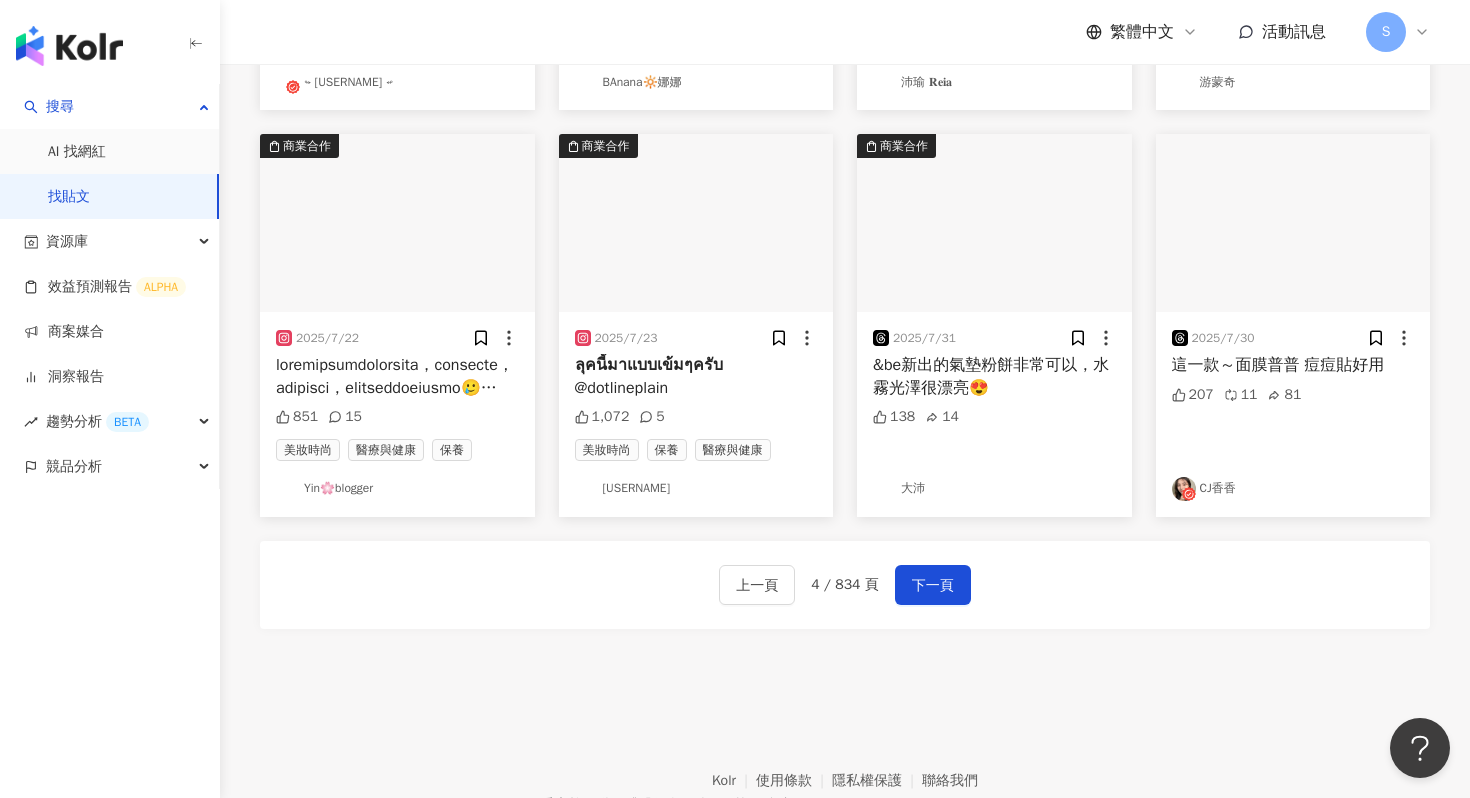 scroll, scrollTop: 1005, scrollLeft: 0, axis: vertical 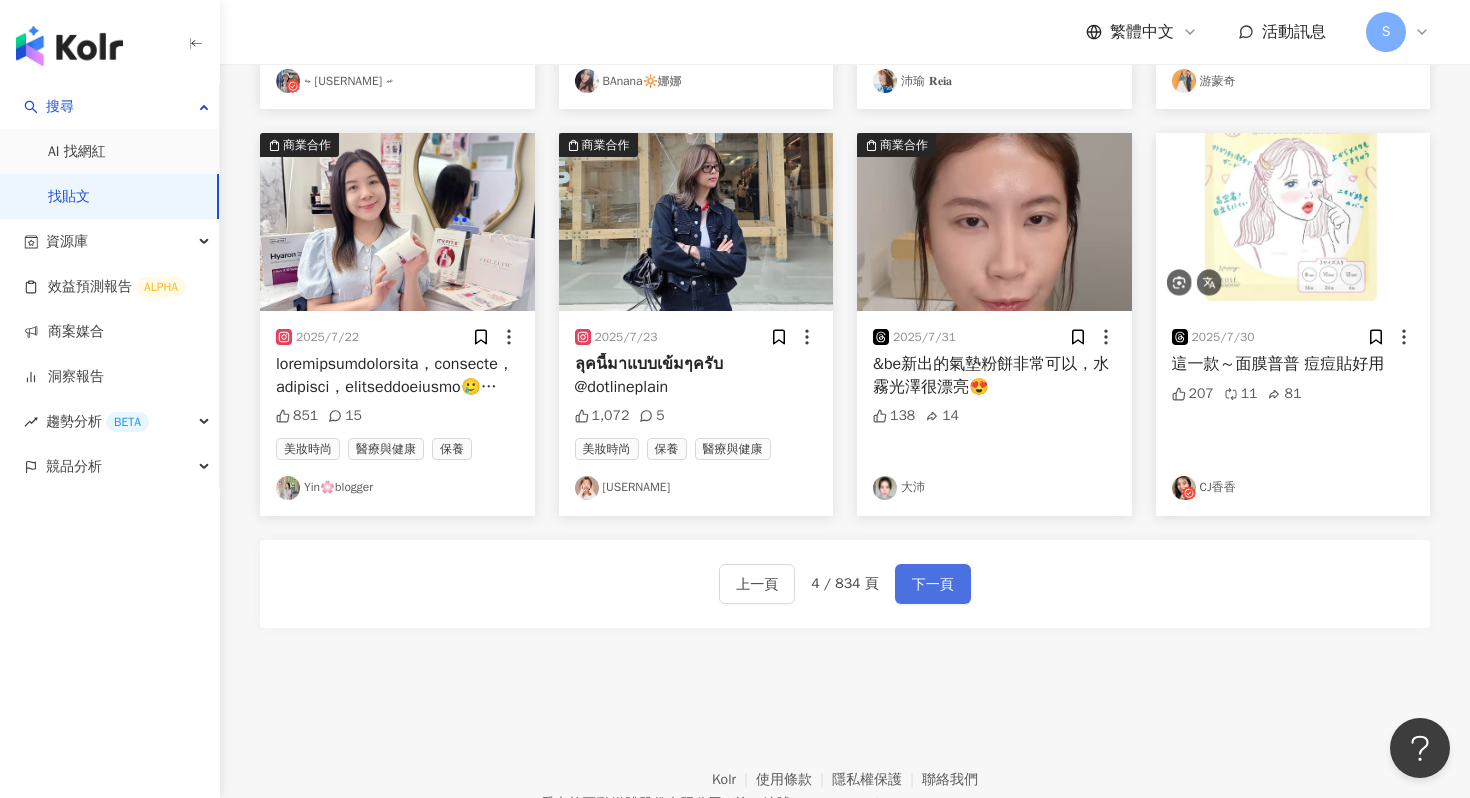 click on "下一頁" at bounding box center (933, 584) 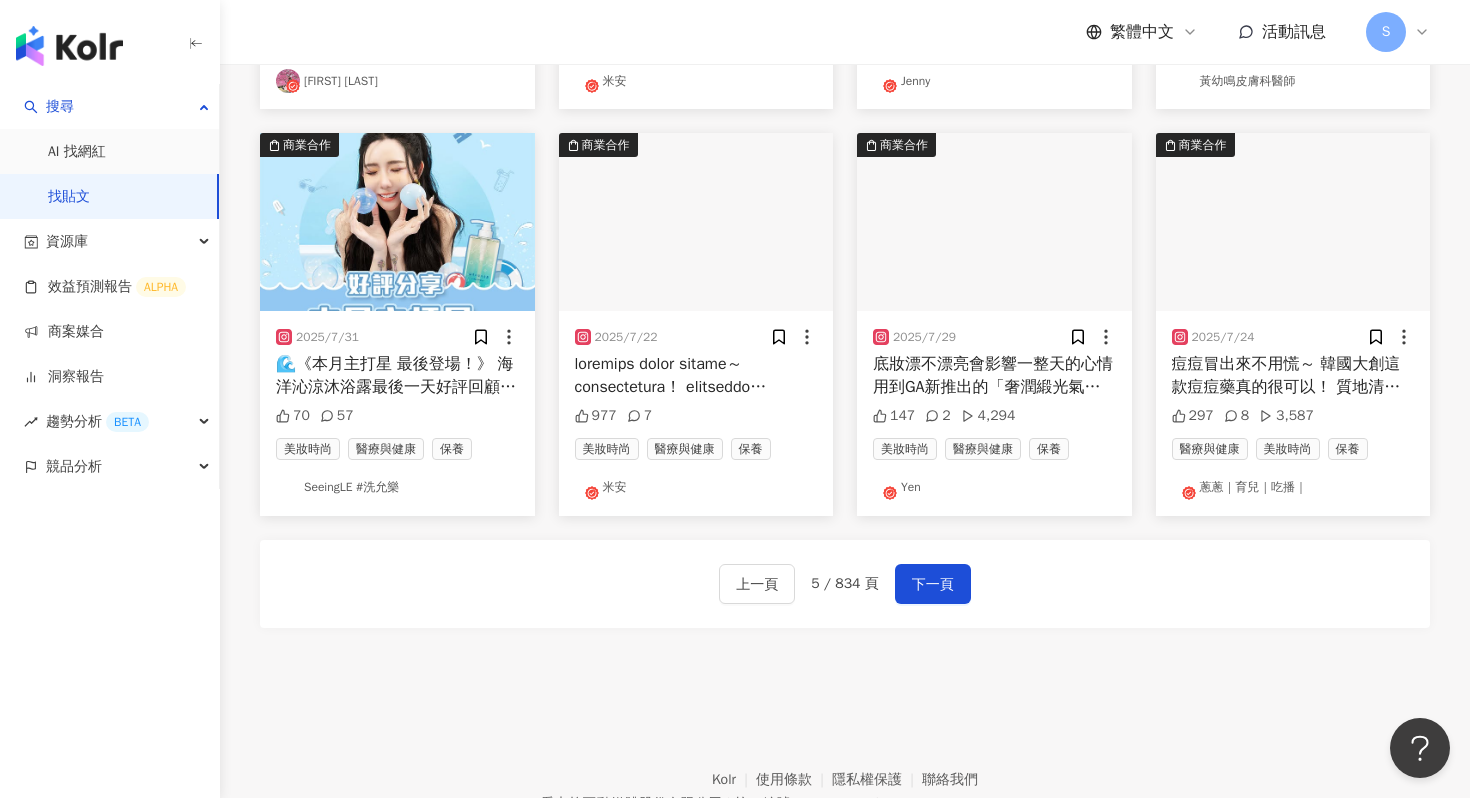 scroll, scrollTop: 993, scrollLeft: 0, axis: vertical 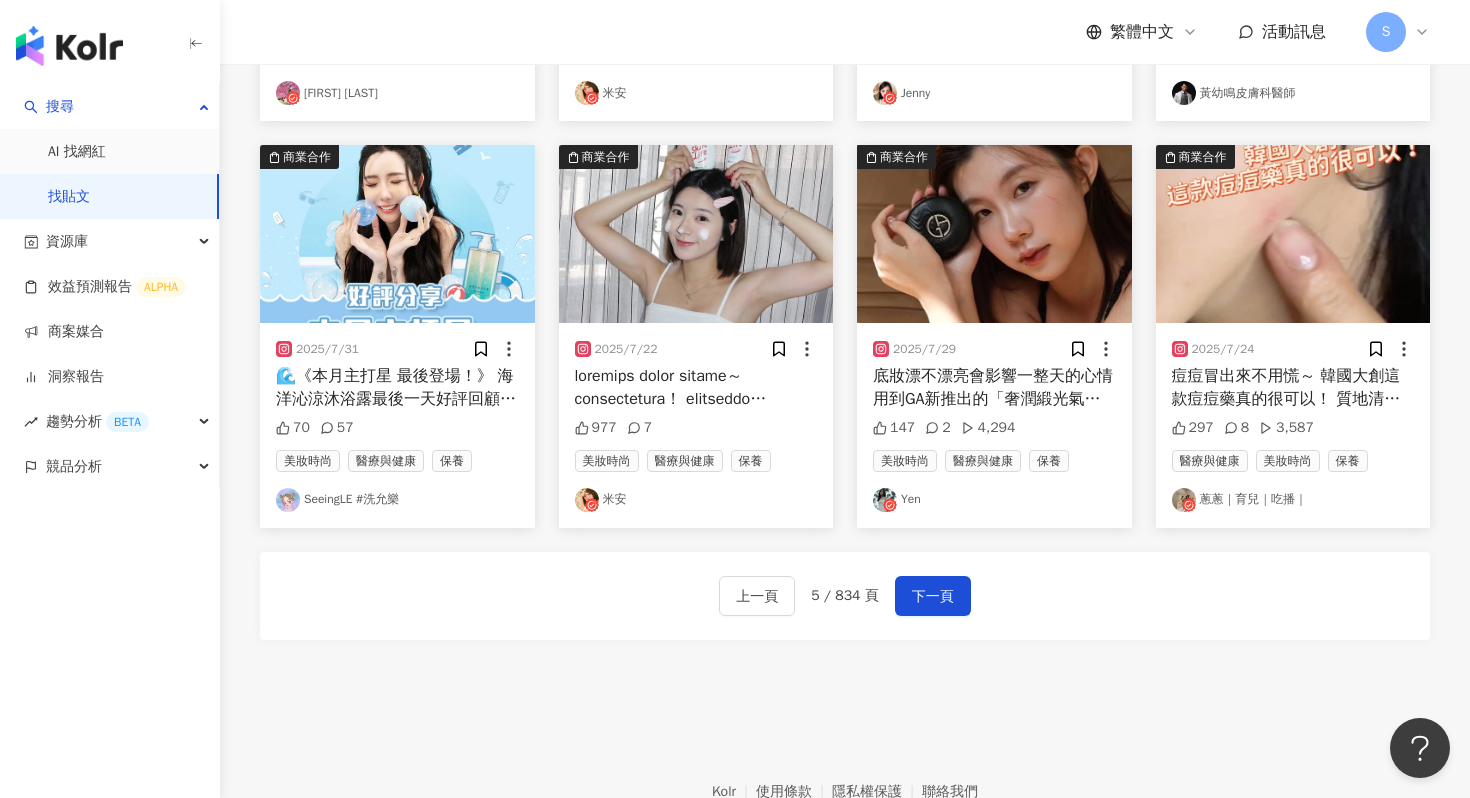 click on "2025/7/22 977 7 美妝時尚 醫療與健康 保養 米安" at bounding box center (696, 425) 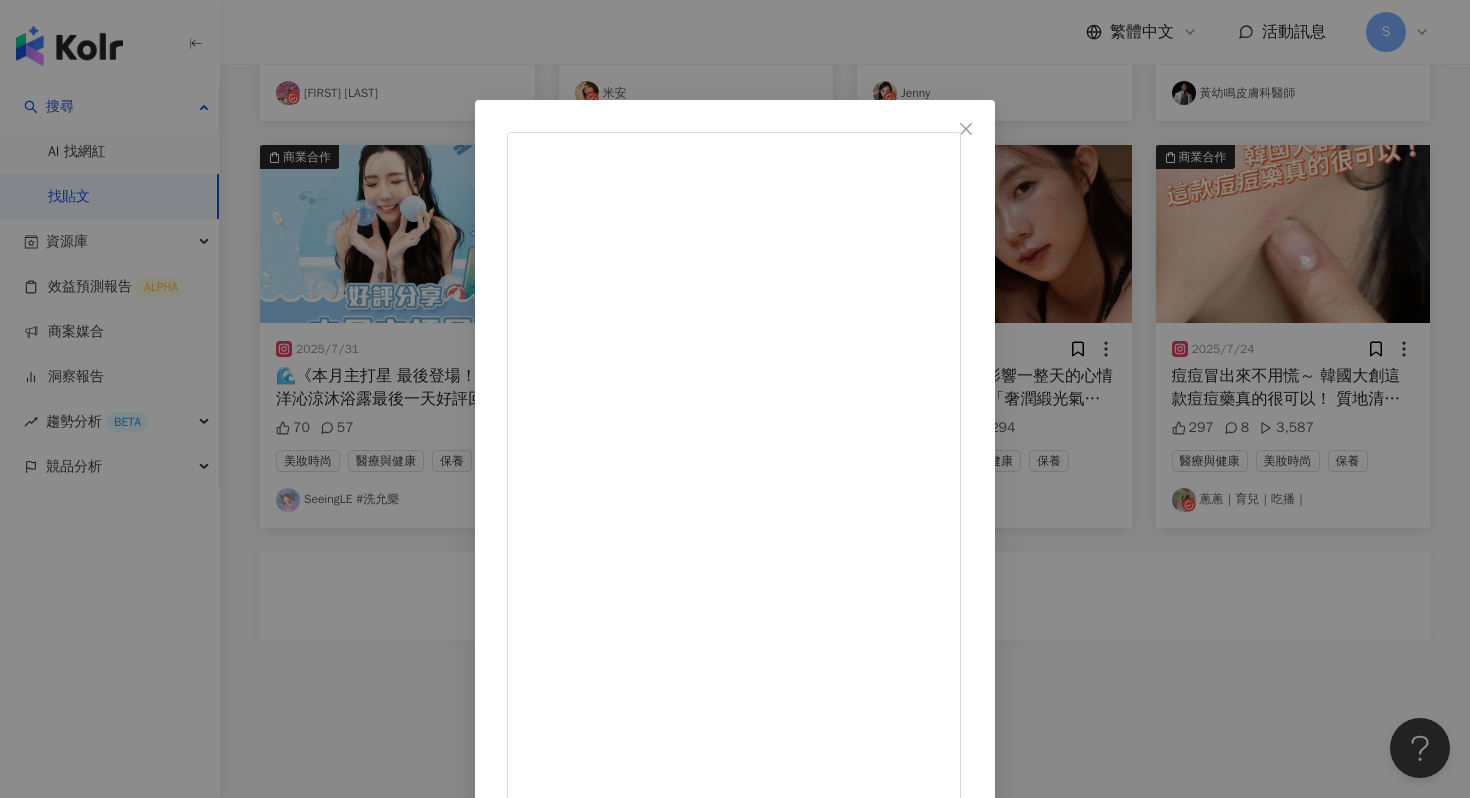 click at bounding box center [531, 941] 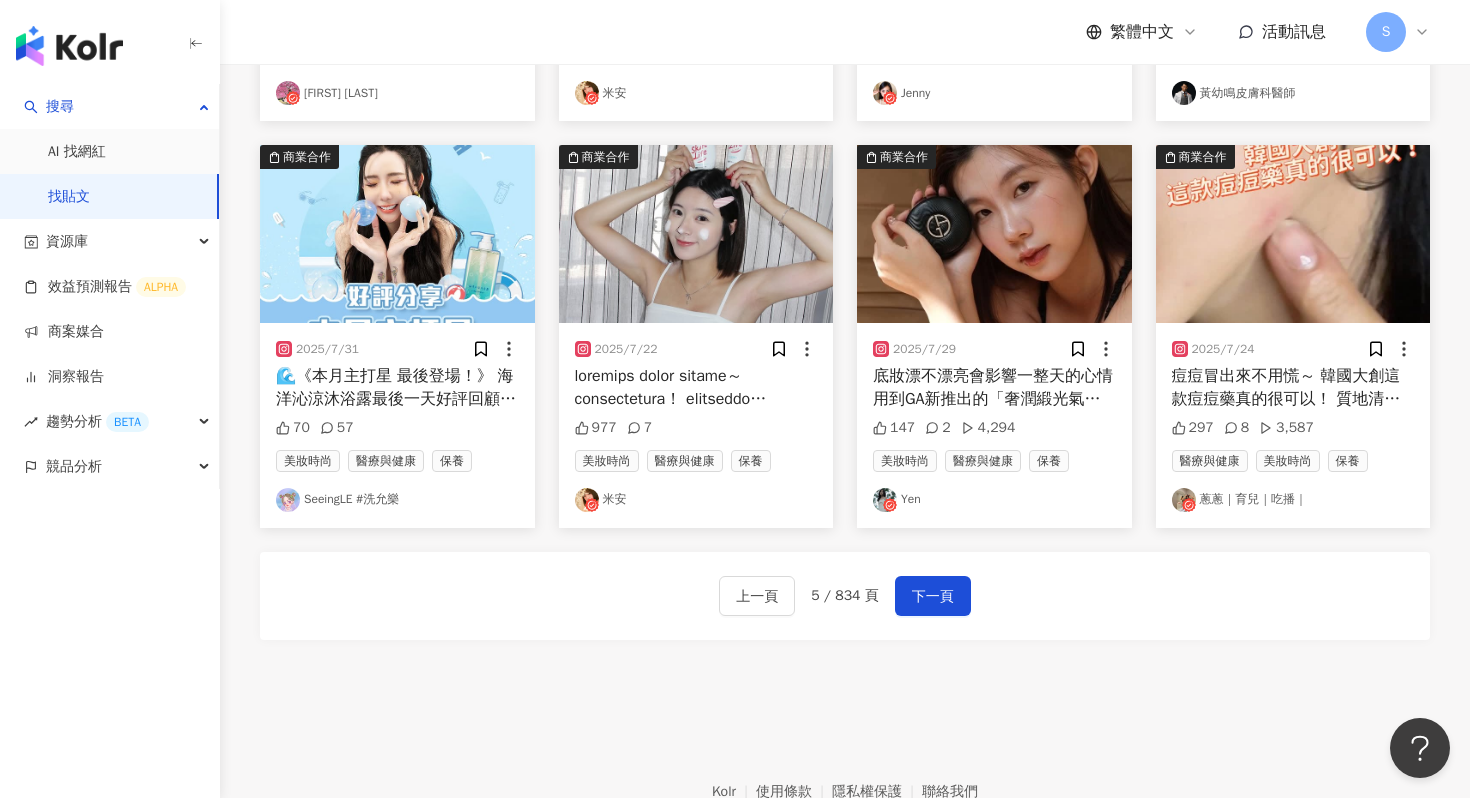 click at bounding box center (397, 234) 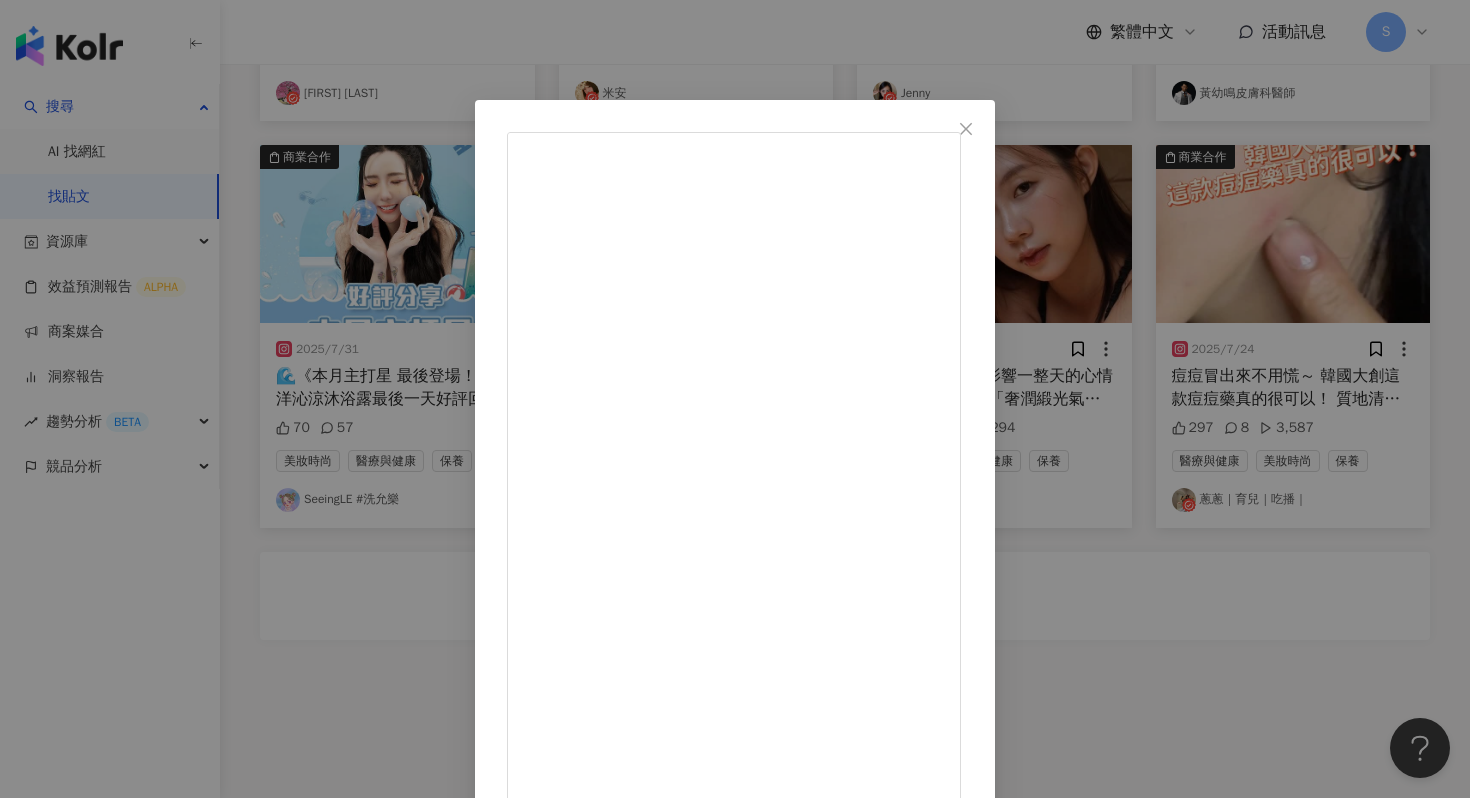 click at bounding box center [531, 941] 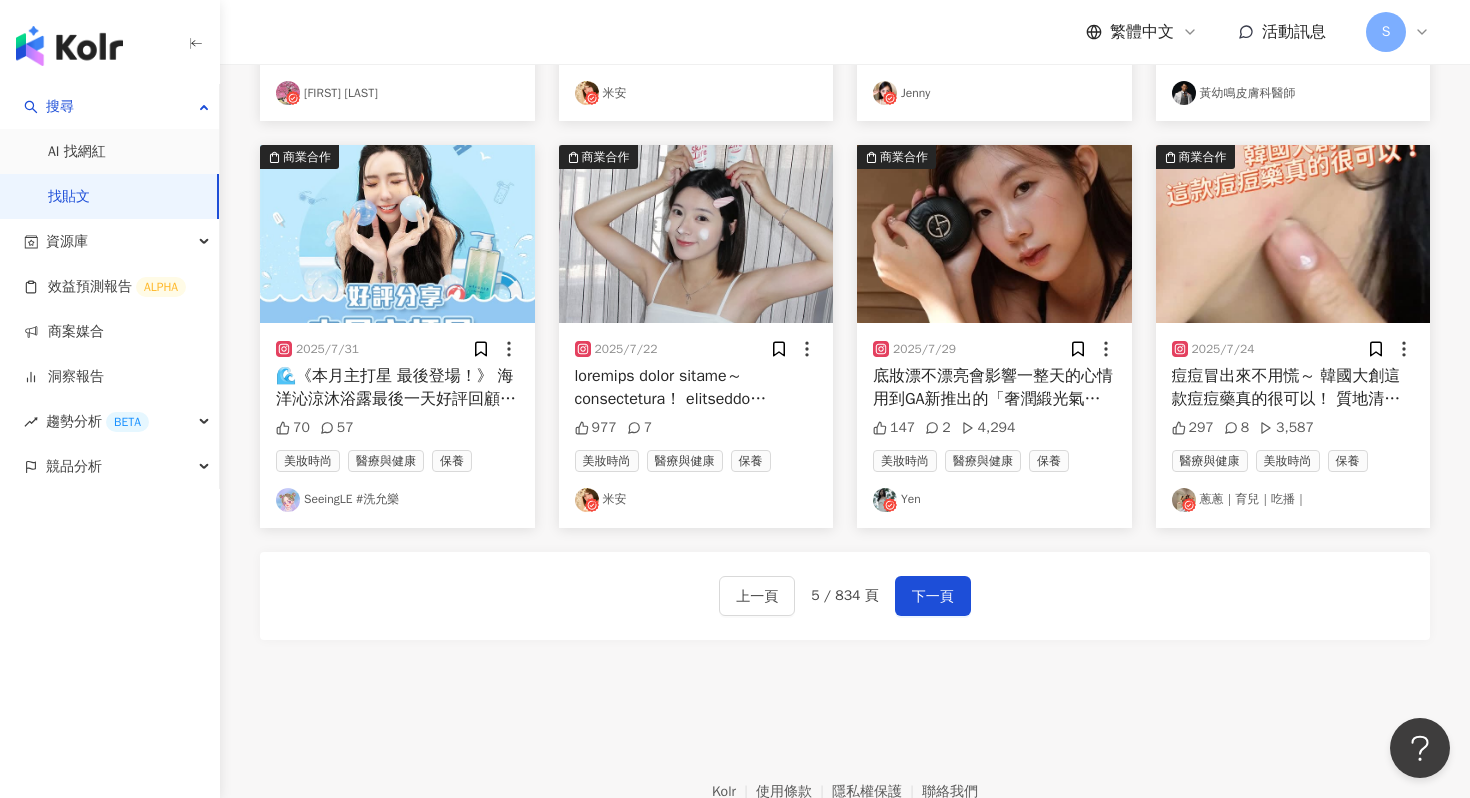 click at bounding box center [994, 234] 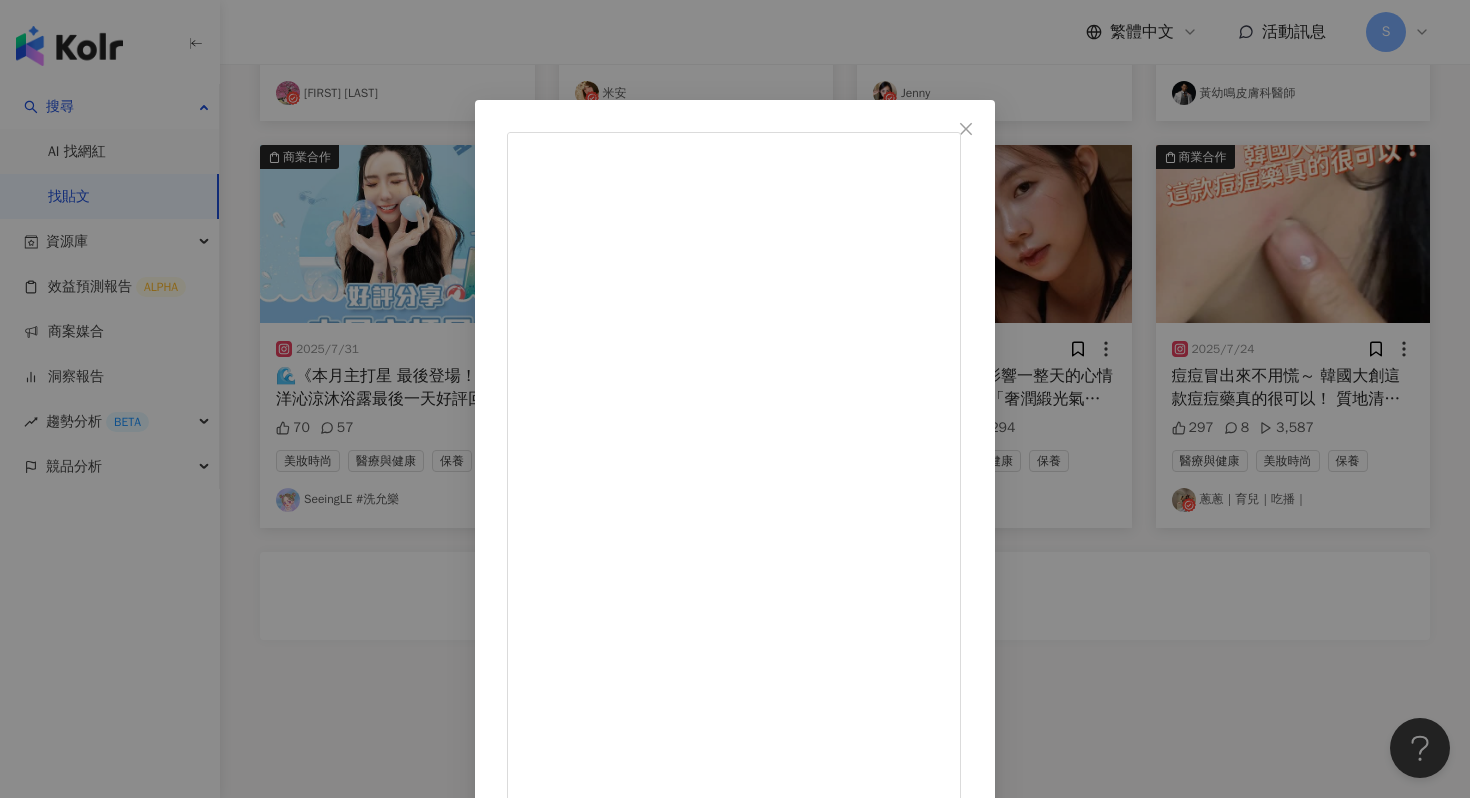 click at bounding box center [531, 941] 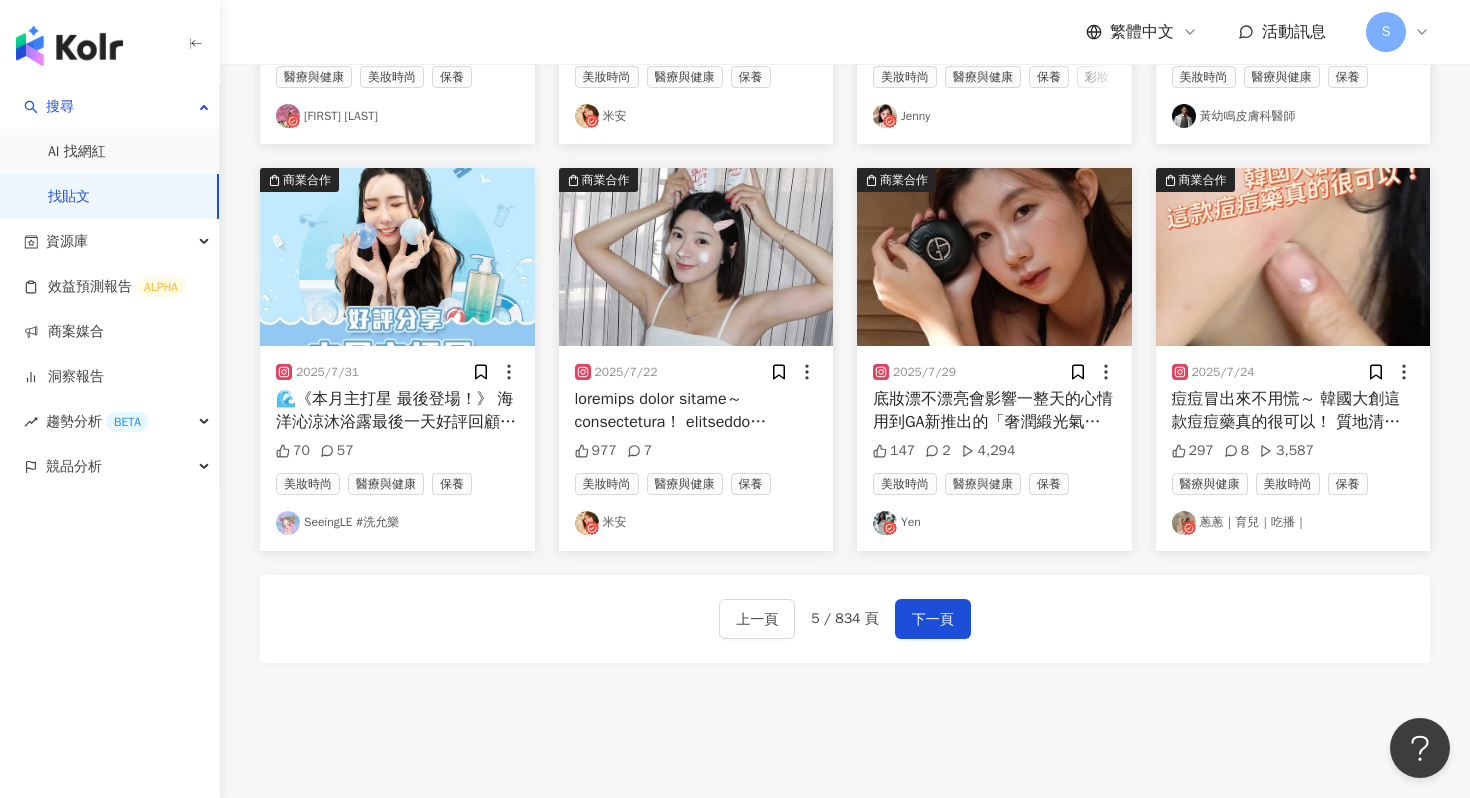 scroll, scrollTop: 982, scrollLeft: 0, axis: vertical 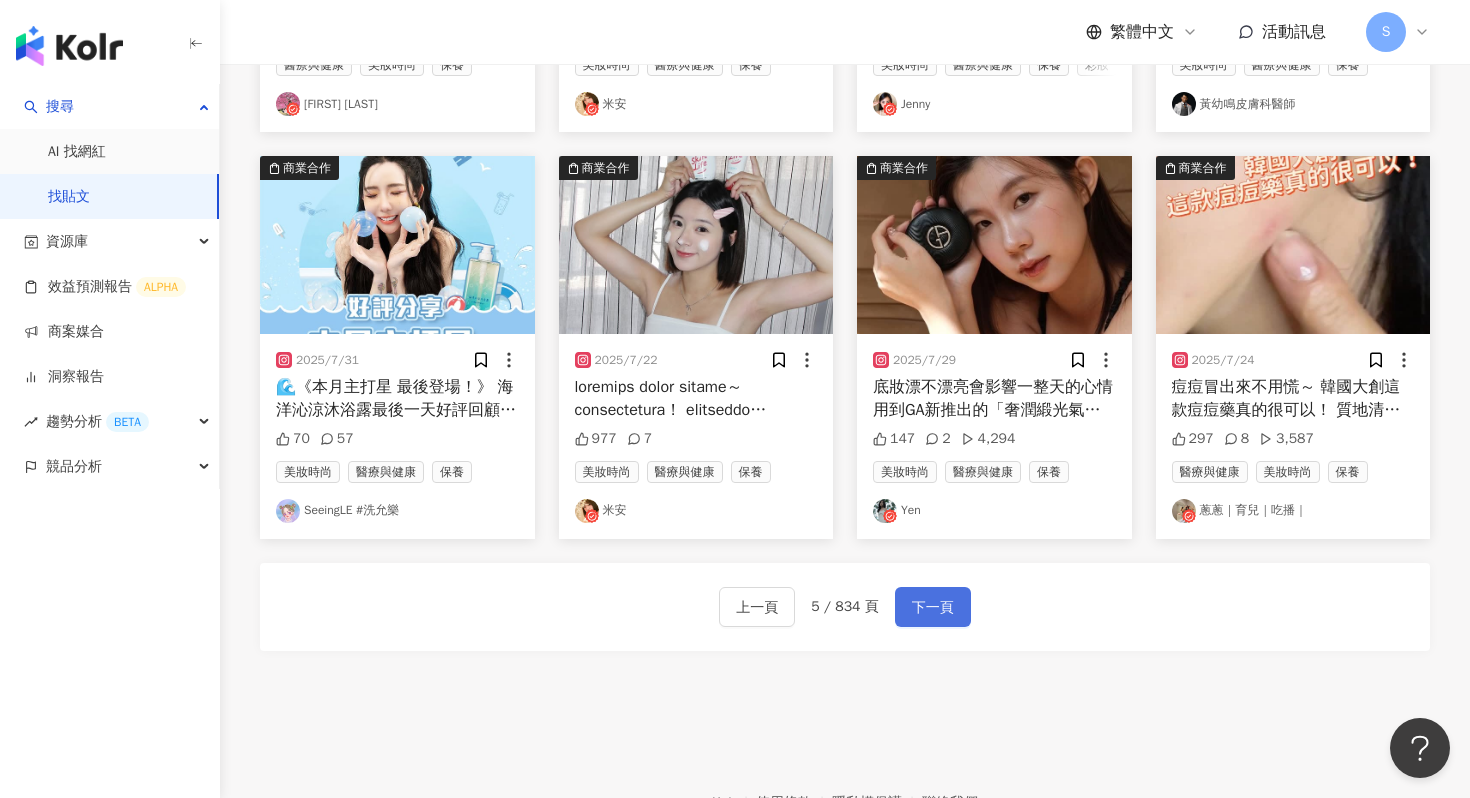 click on "下一頁" at bounding box center (933, 608) 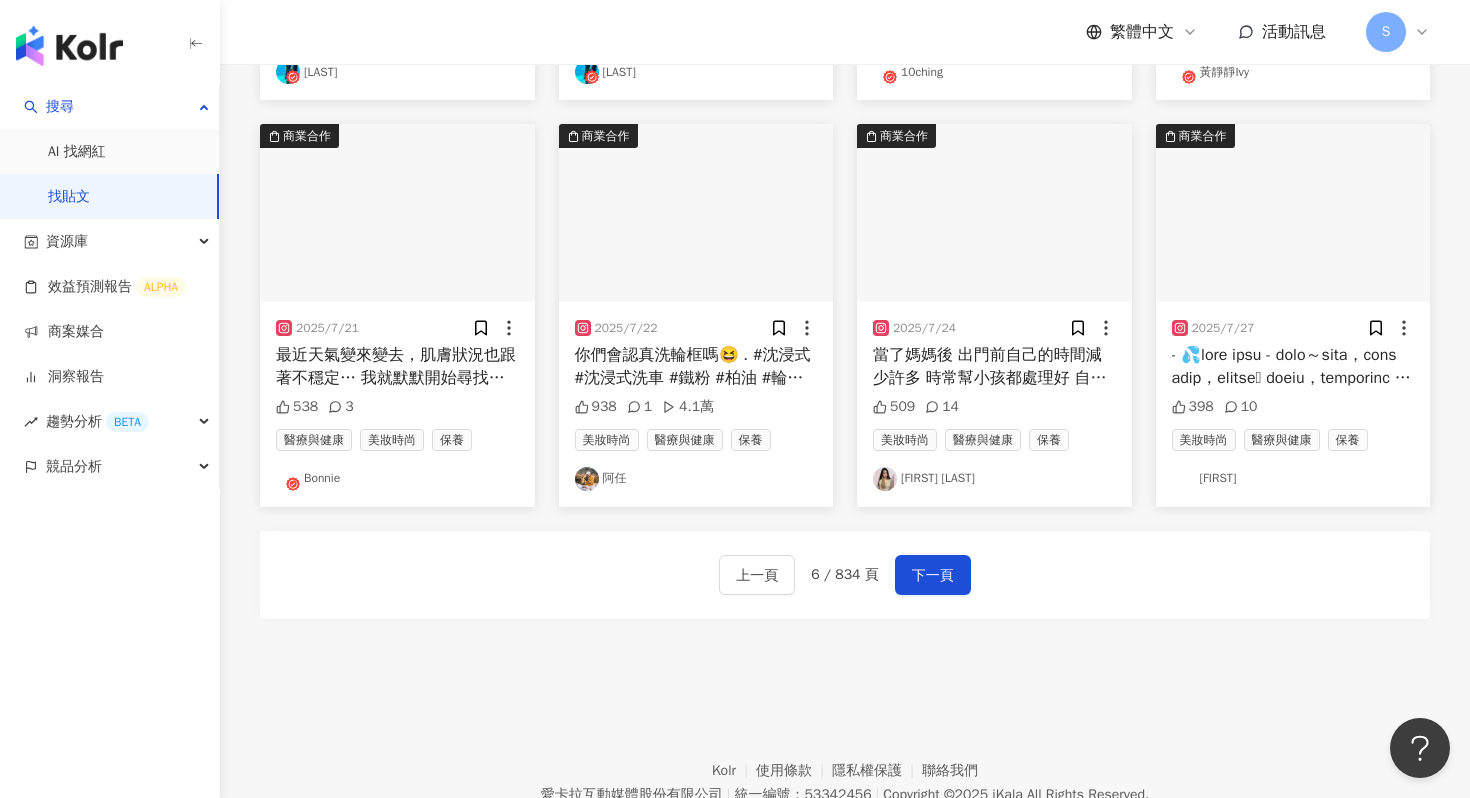 scroll, scrollTop: 1134, scrollLeft: 0, axis: vertical 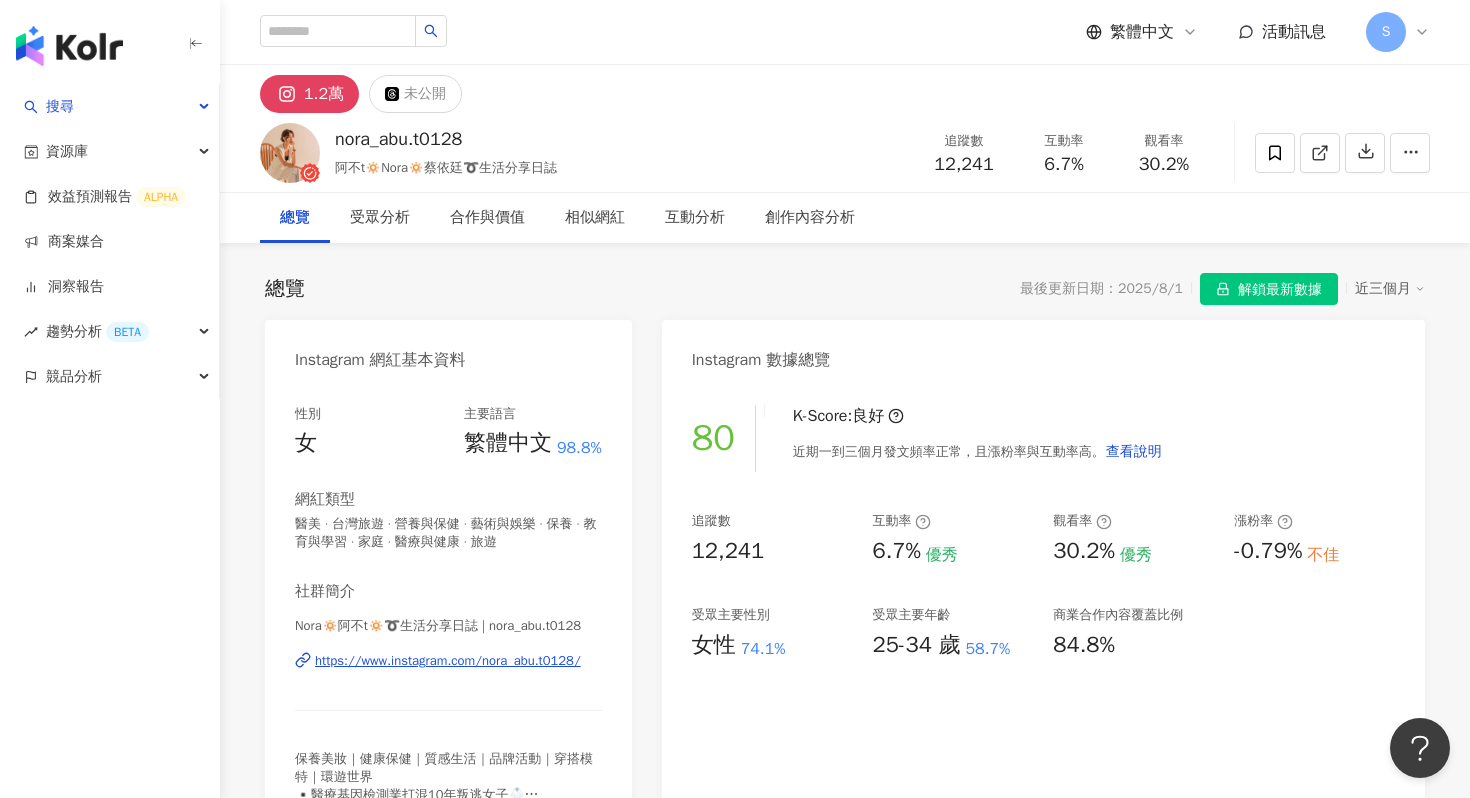 click on "https://www.instagram.com/nora_abu.t0128/" at bounding box center (448, 661) 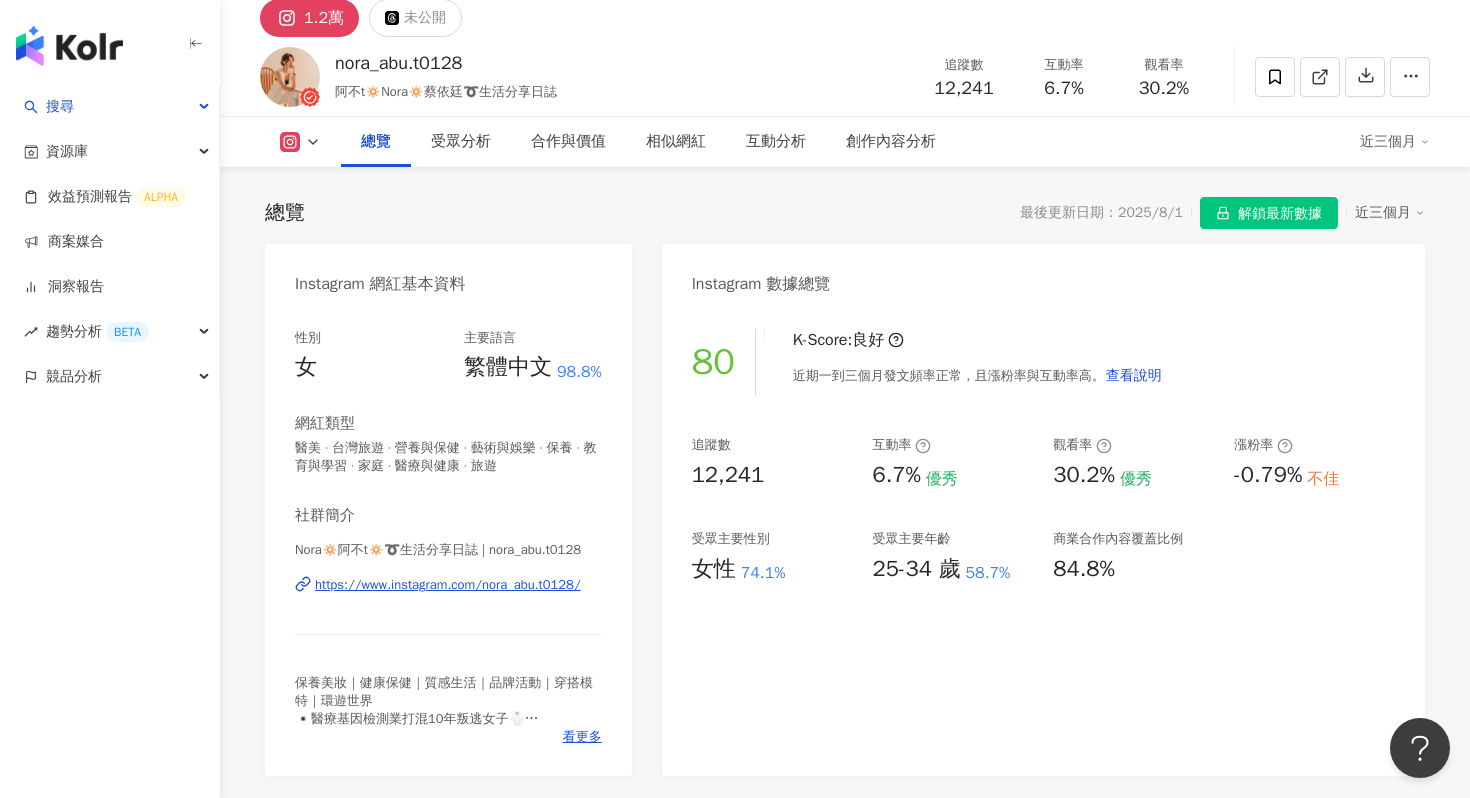 scroll, scrollTop: 0, scrollLeft: 0, axis: both 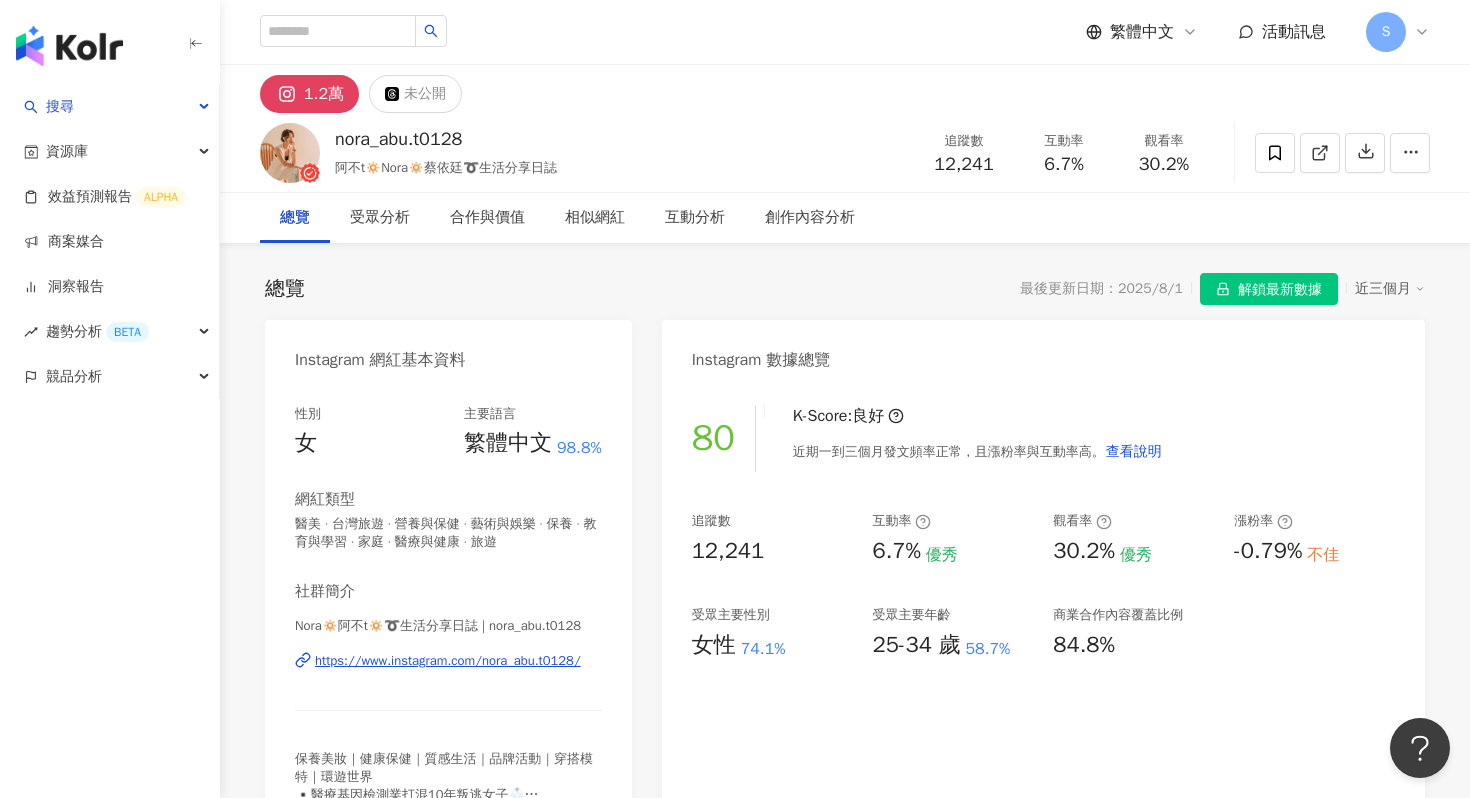 click on "https://www.instagram.com/nora_abu.t0128/" at bounding box center (448, 661) 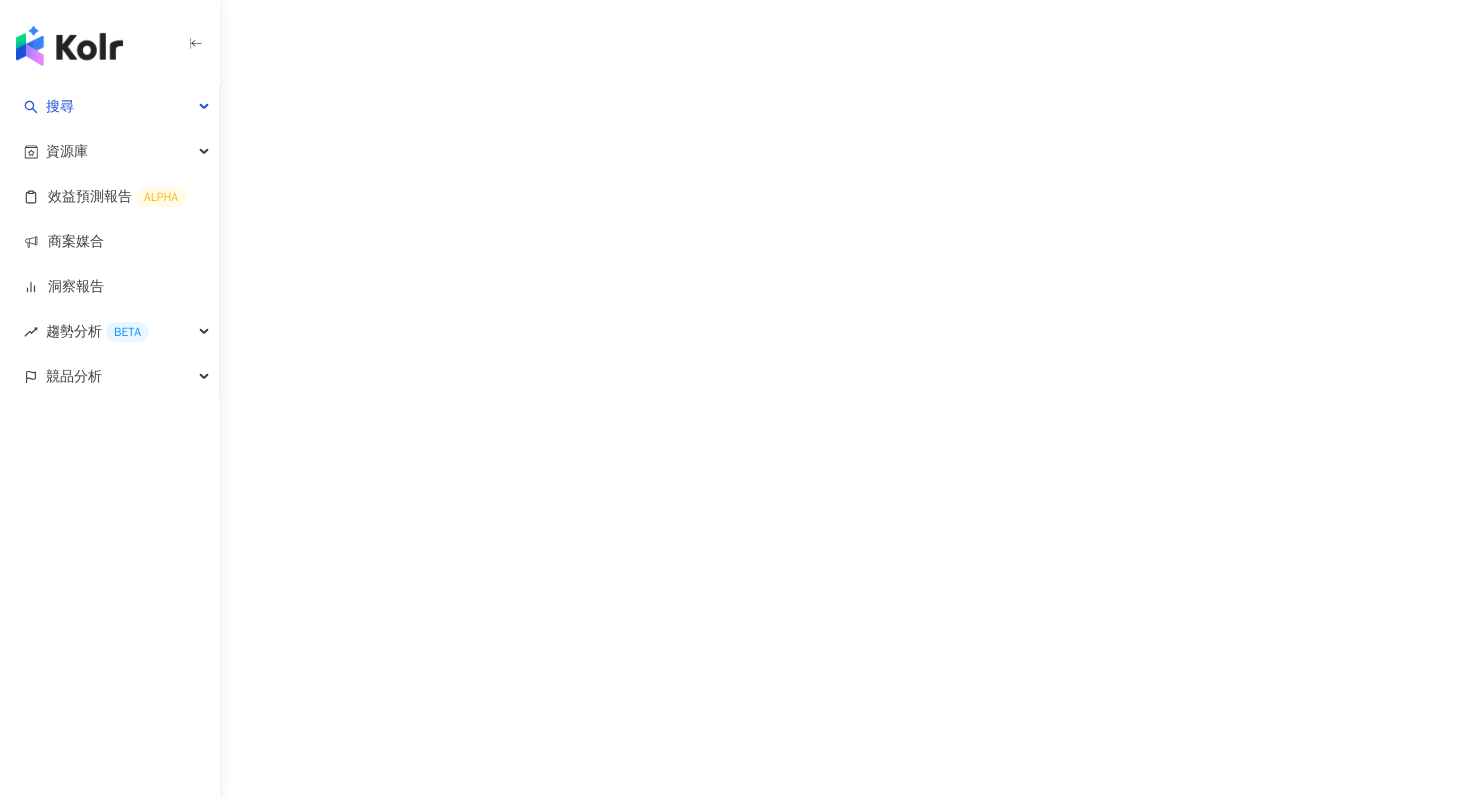 scroll, scrollTop: 0, scrollLeft: 0, axis: both 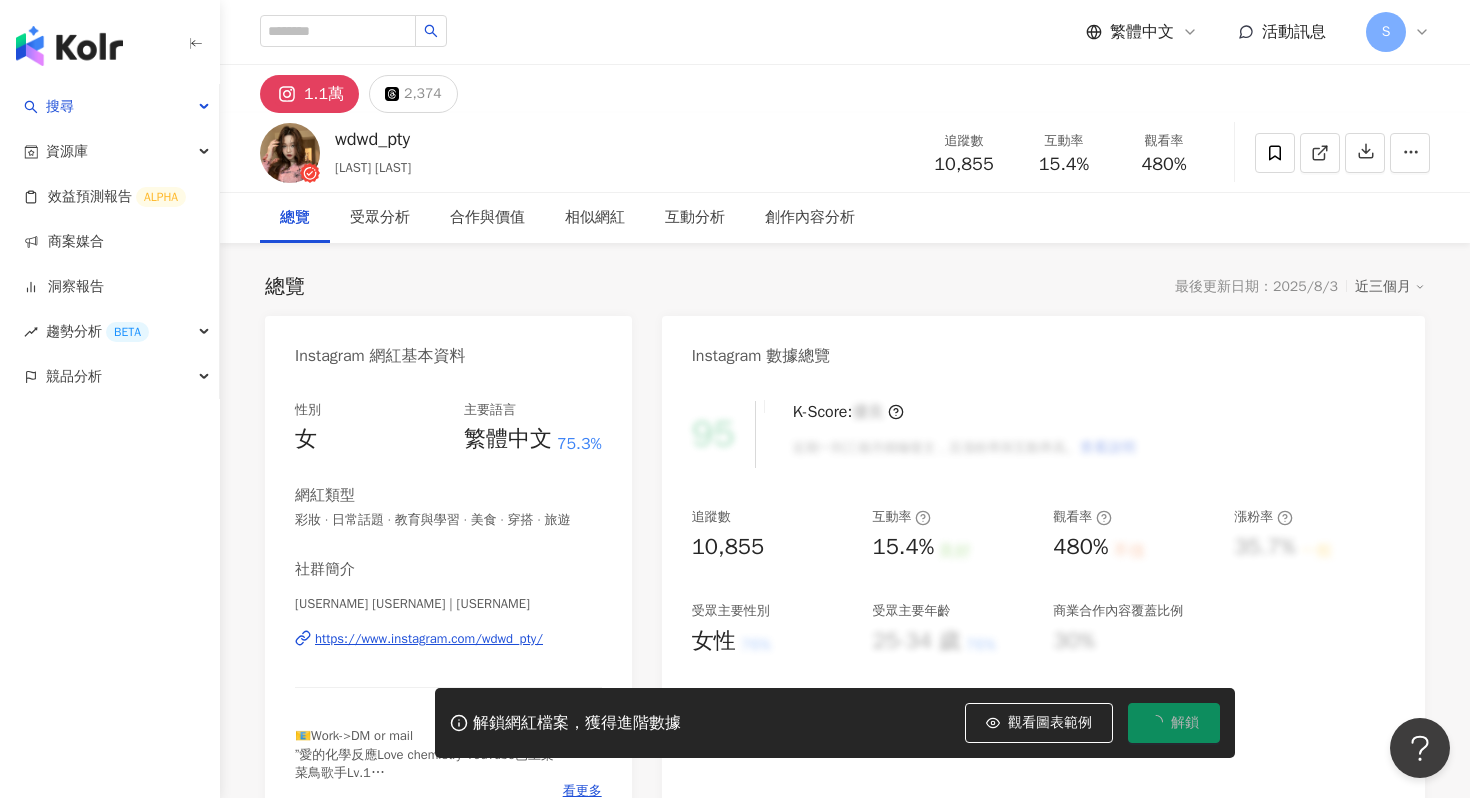 click on "https://www.instagram.com/wdwd_pty/" at bounding box center [429, 639] 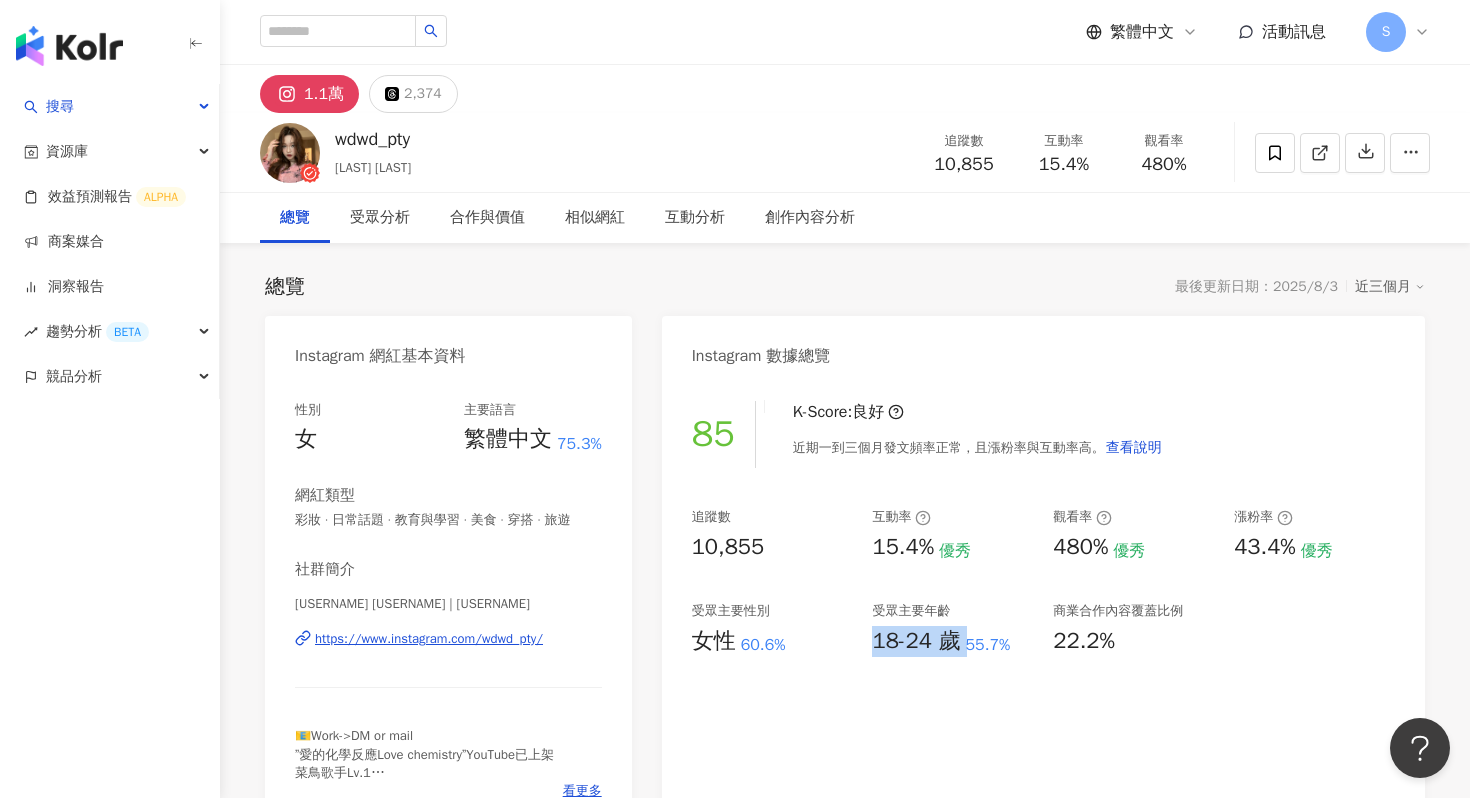 drag, startPoint x: 864, startPoint y: 639, endPoint x: 978, endPoint y: 629, distance: 114.43776 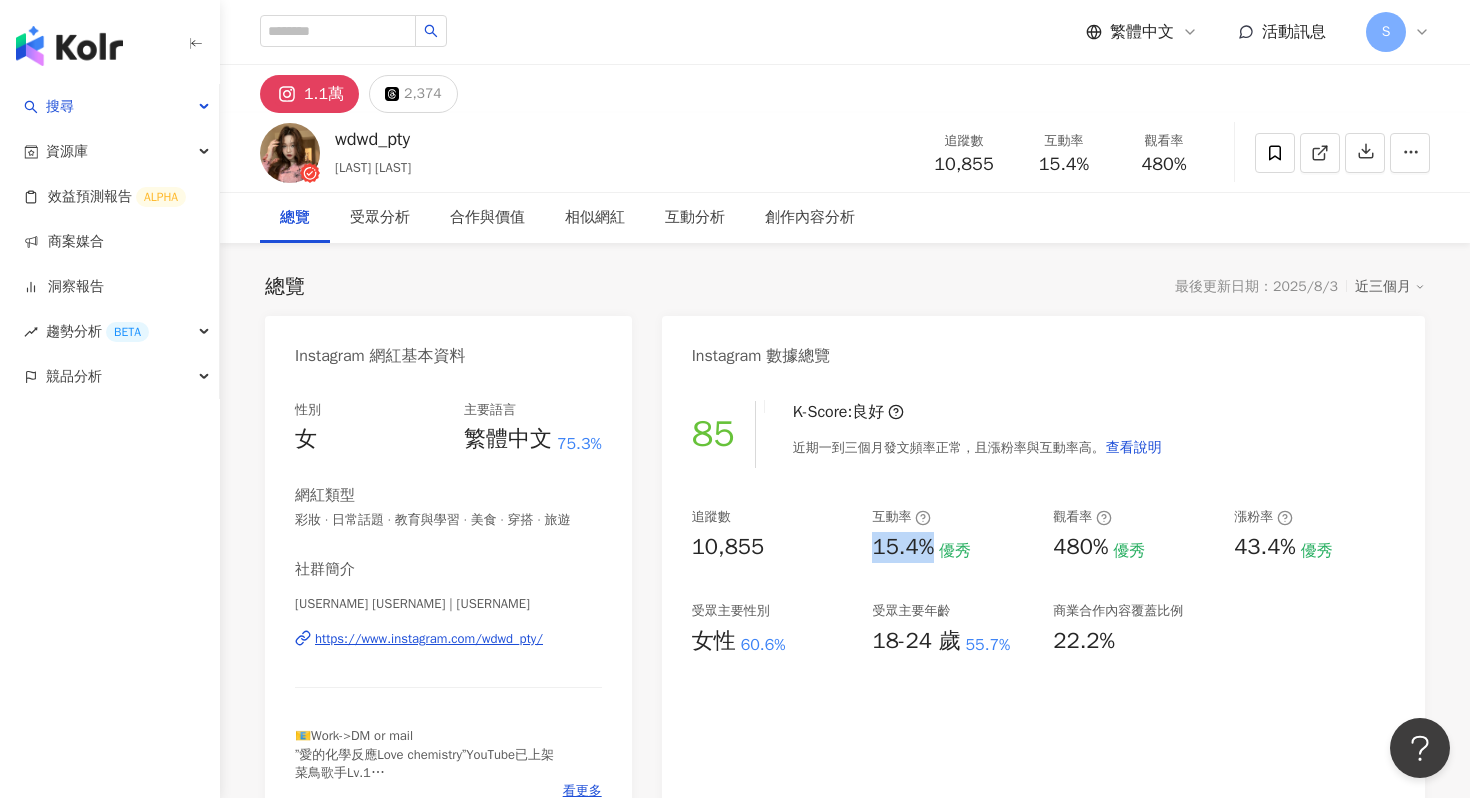 drag, startPoint x: 870, startPoint y: 551, endPoint x: 926, endPoint y: 551, distance: 56 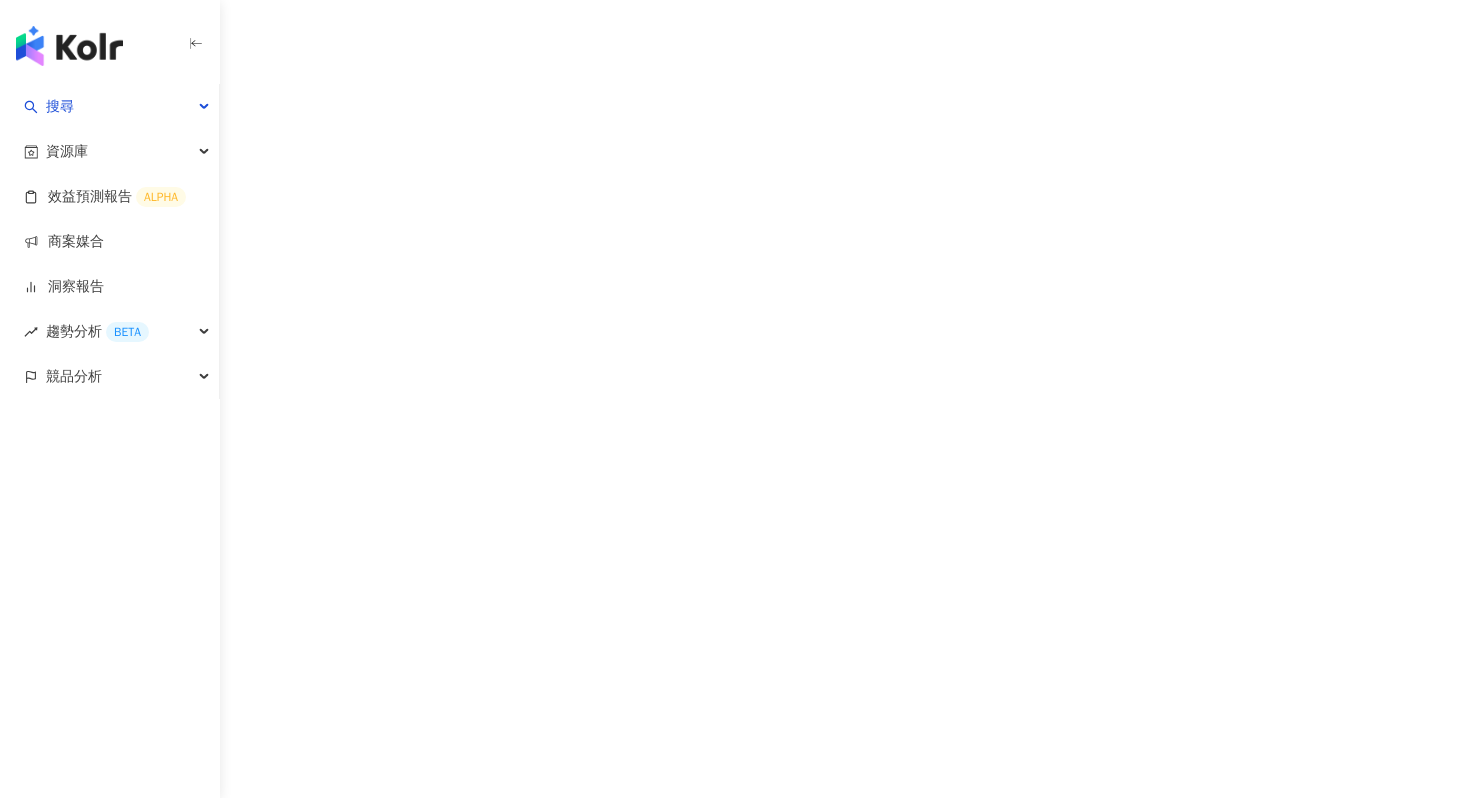 scroll, scrollTop: 0, scrollLeft: 0, axis: both 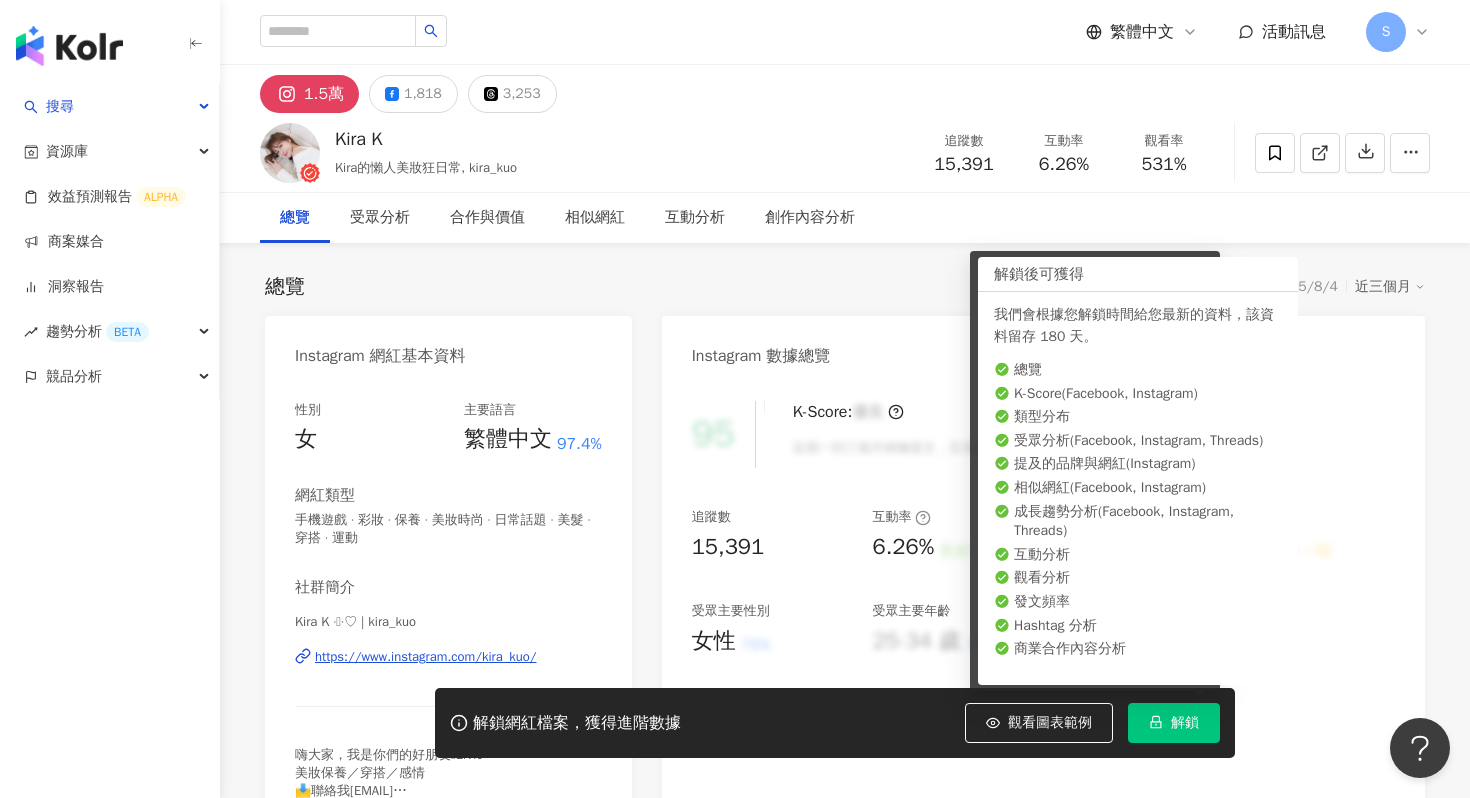 click 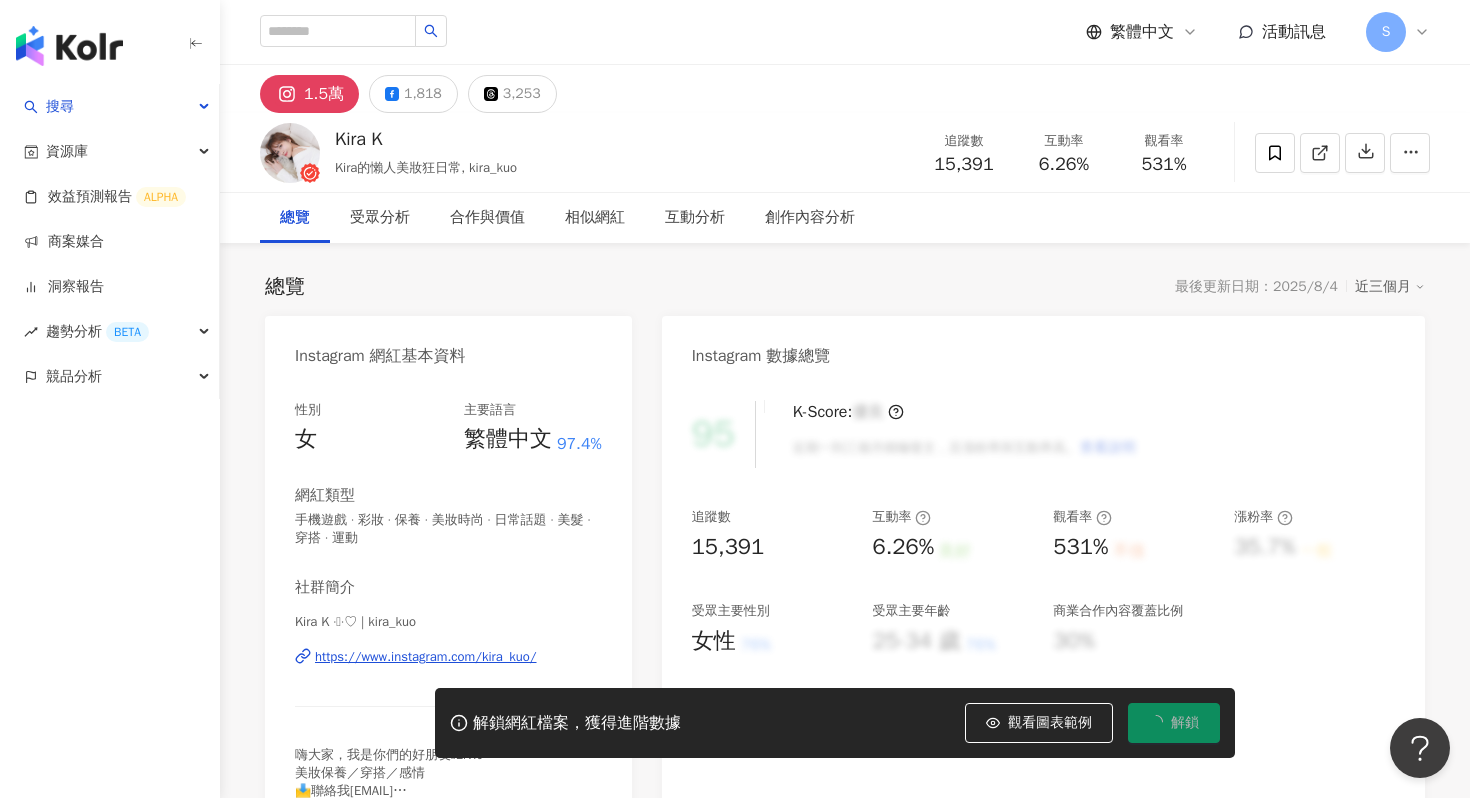 click on "https://www.instagram.com/kira_kuo/" at bounding box center [426, 657] 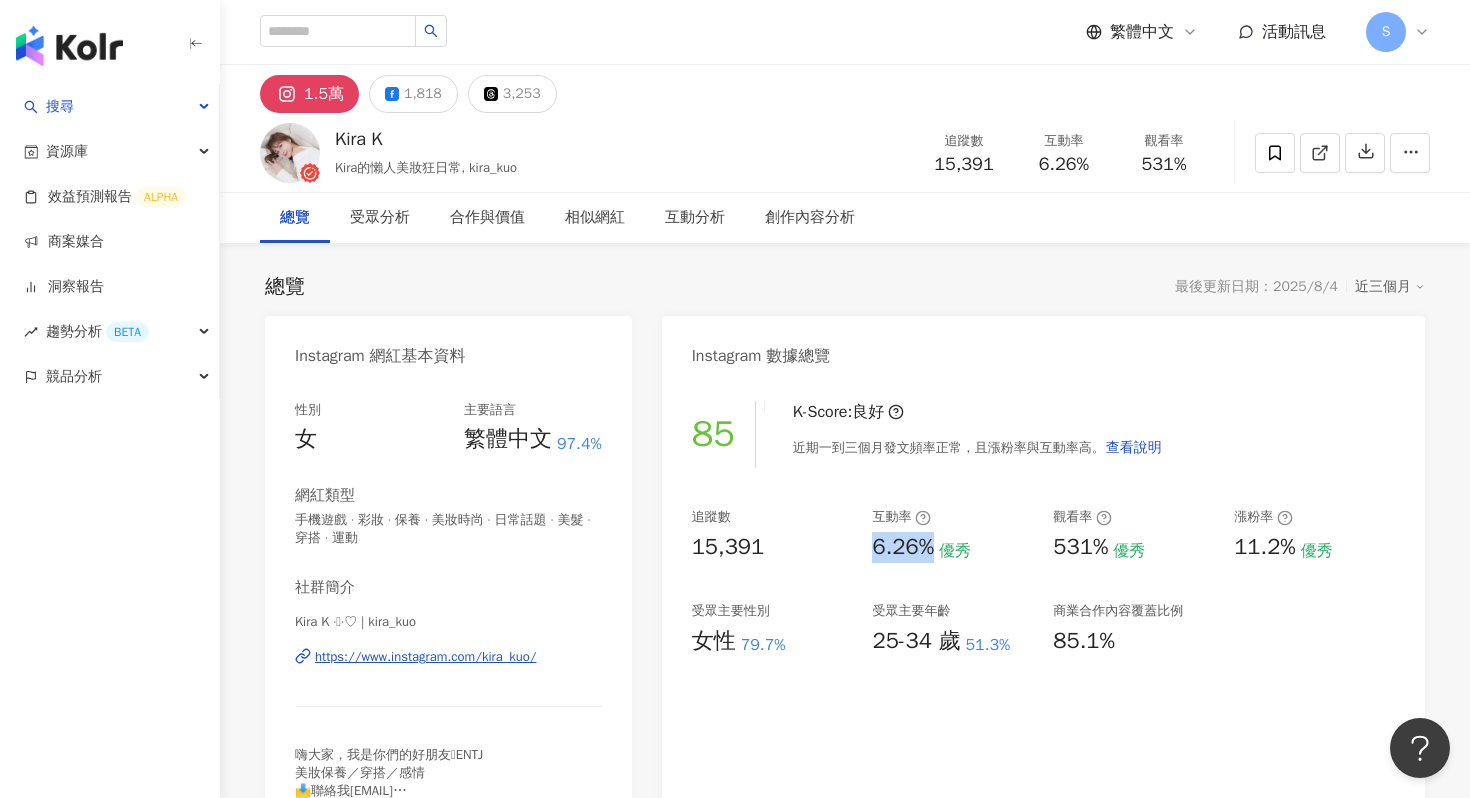 drag, startPoint x: 867, startPoint y: 539, endPoint x: 931, endPoint y: 541, distance: 64.03124 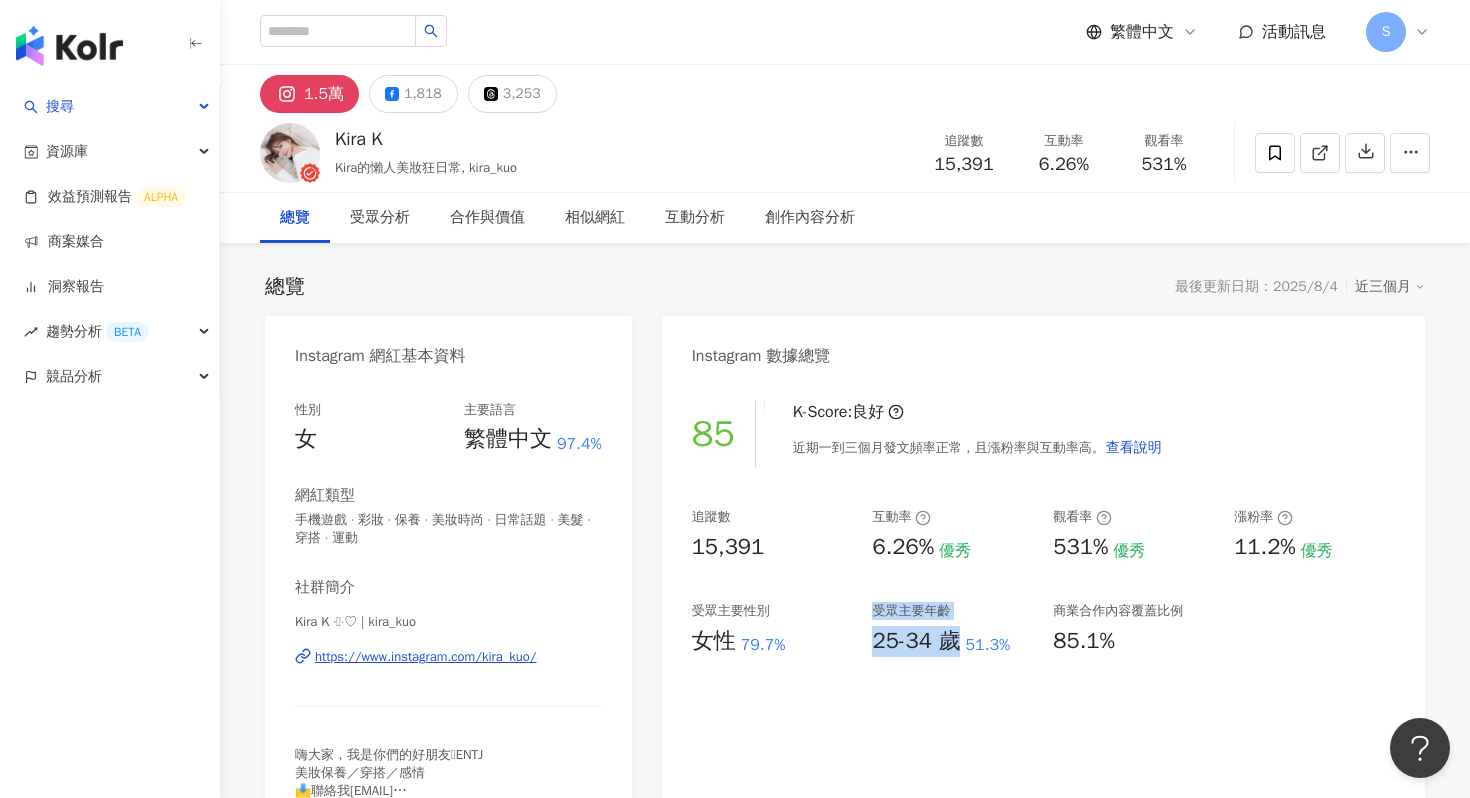 drag, startPoint x: 854, startPoint y: 635, endPoint x: 952, endPoint y: 636, distance: 98.005104 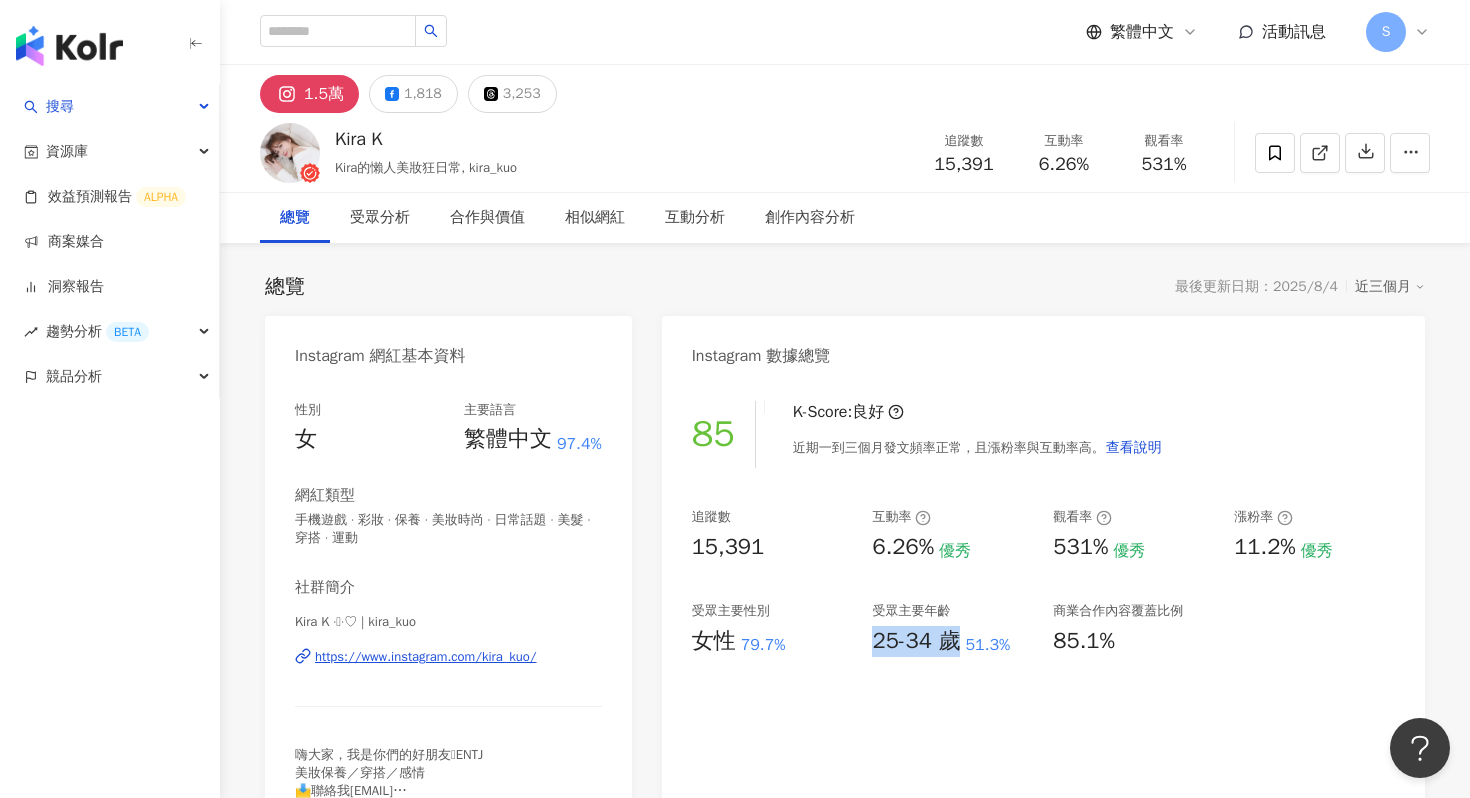 drag, startPoint x: 871, startPoint y: 643, endPoint x: 954, endPoint y: 645, distance: 83.02409 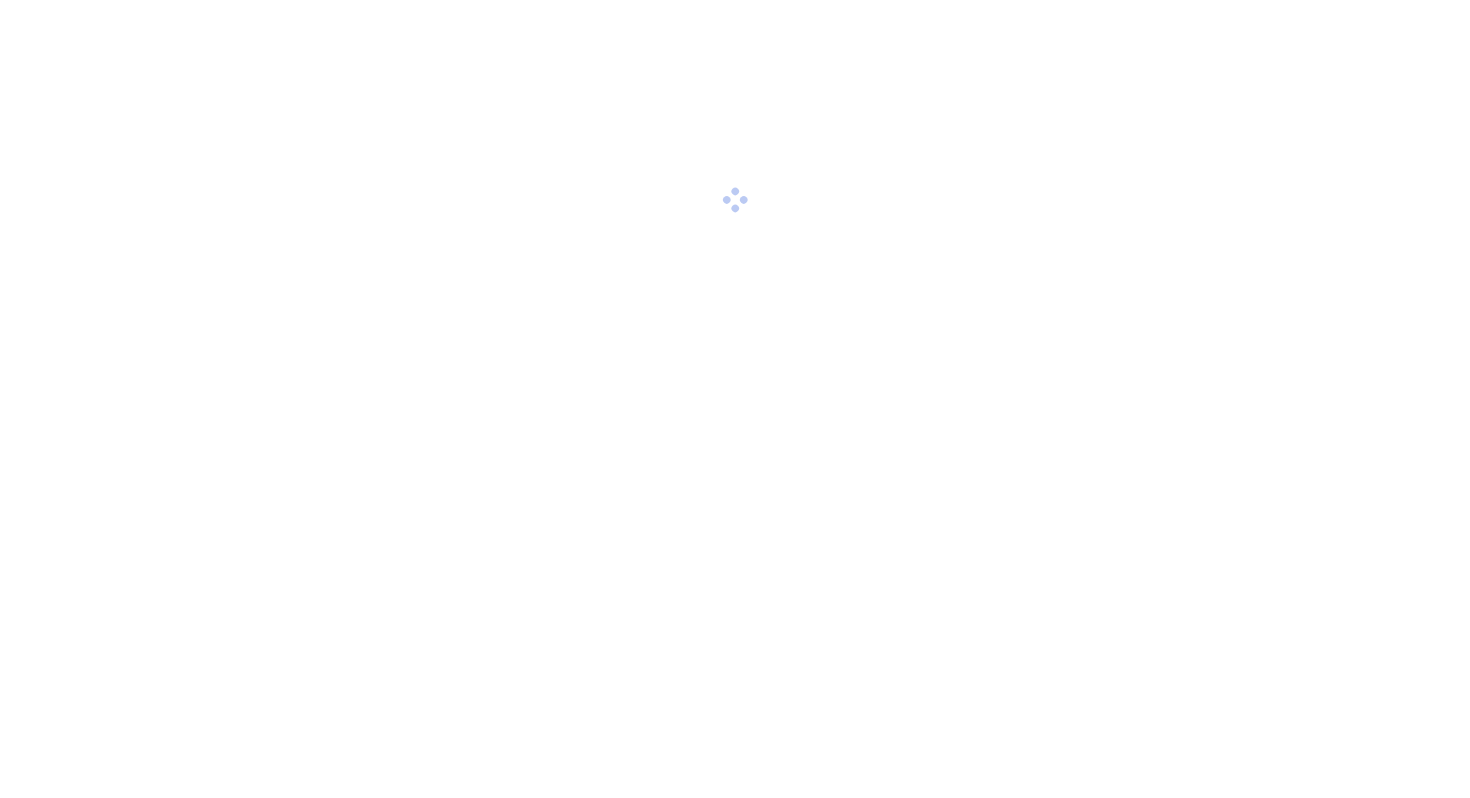 scroll, scrollTop: 0, scrollLeft: 0, axis: both 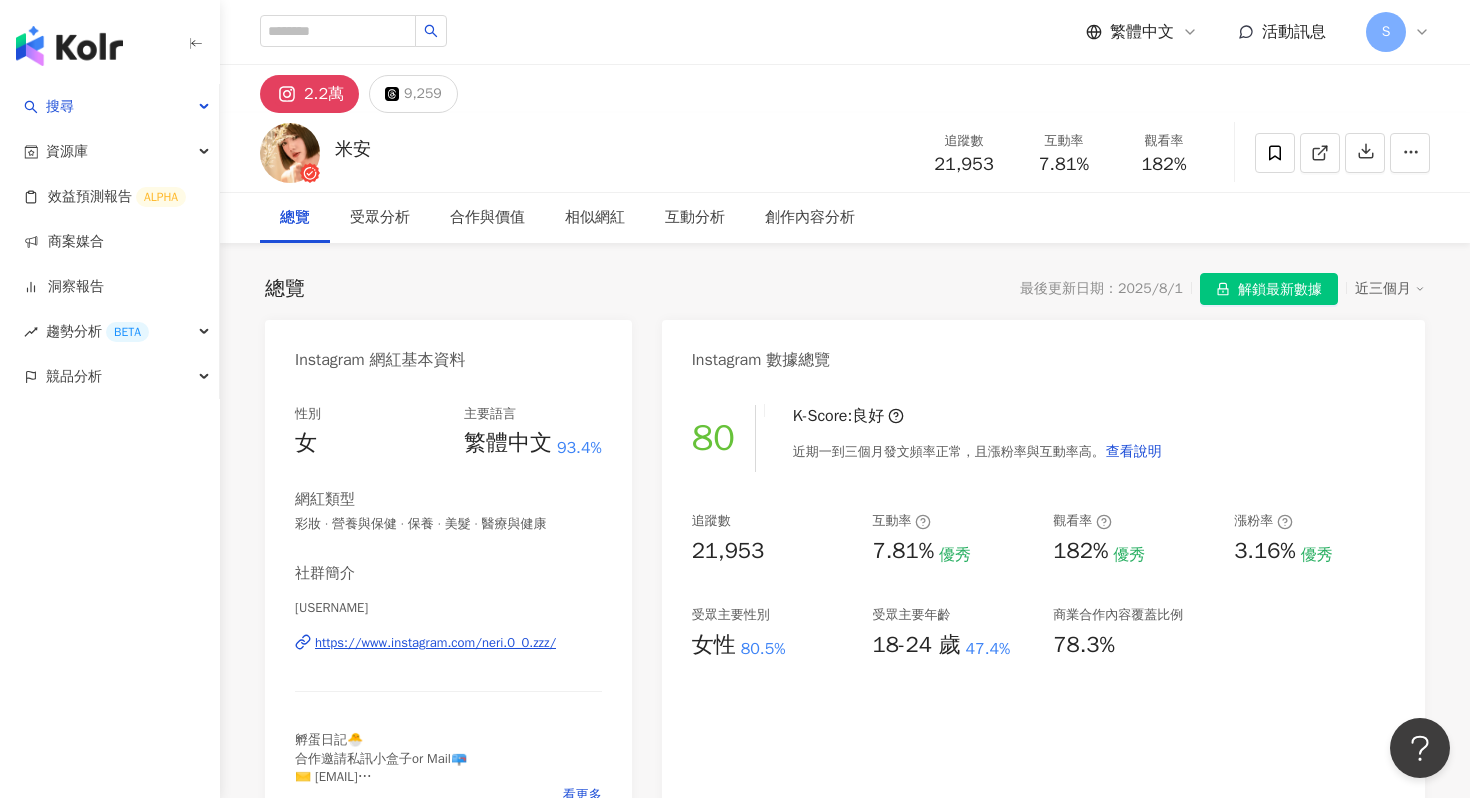 click on "https://www.instagram.com/neri.0_0.zzz/" at bounding box center (435, 643) 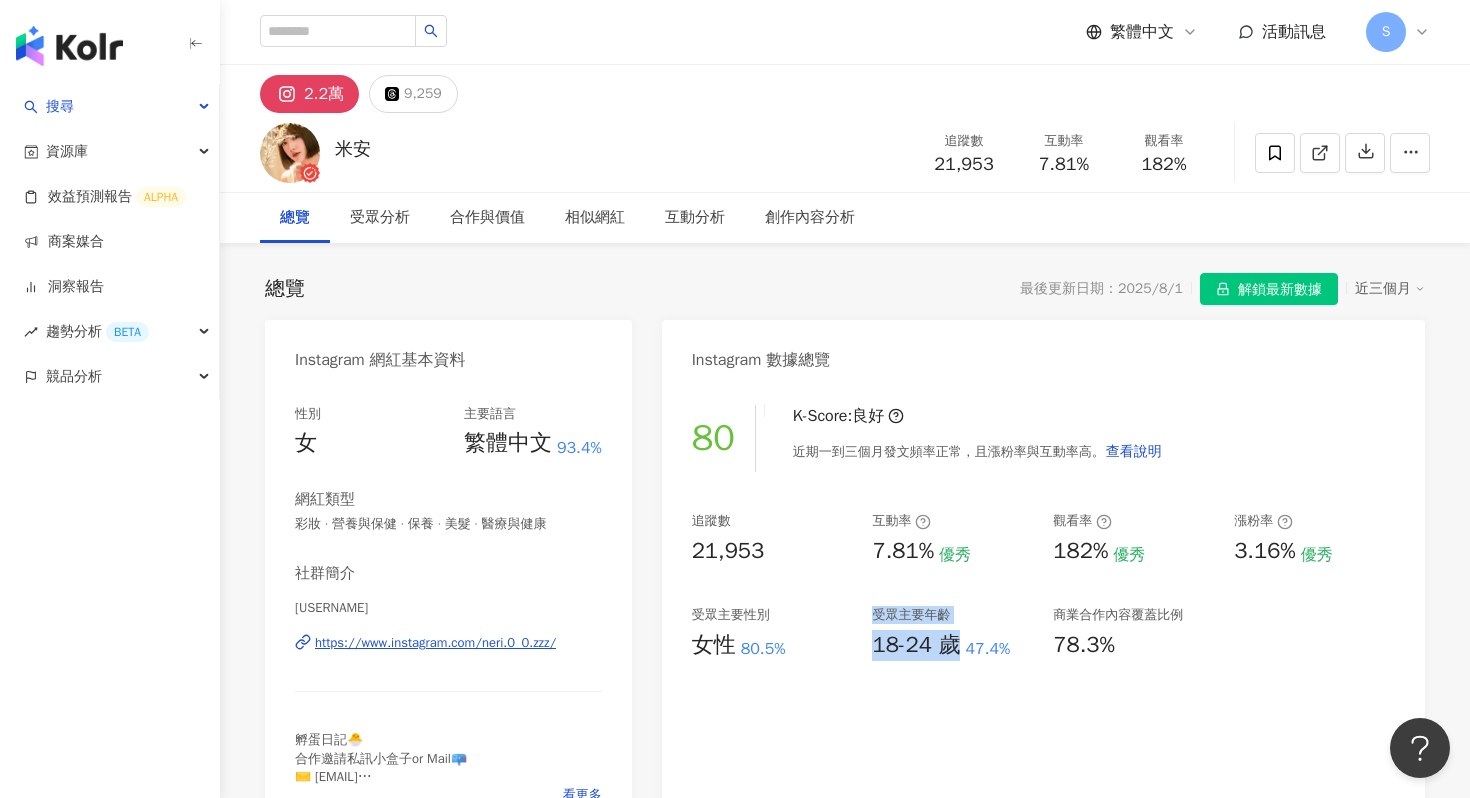 drag, startPoint x: 858, startPoint y: 643, endPoint x: 956, endPoint y: 644, distance: 98.005104 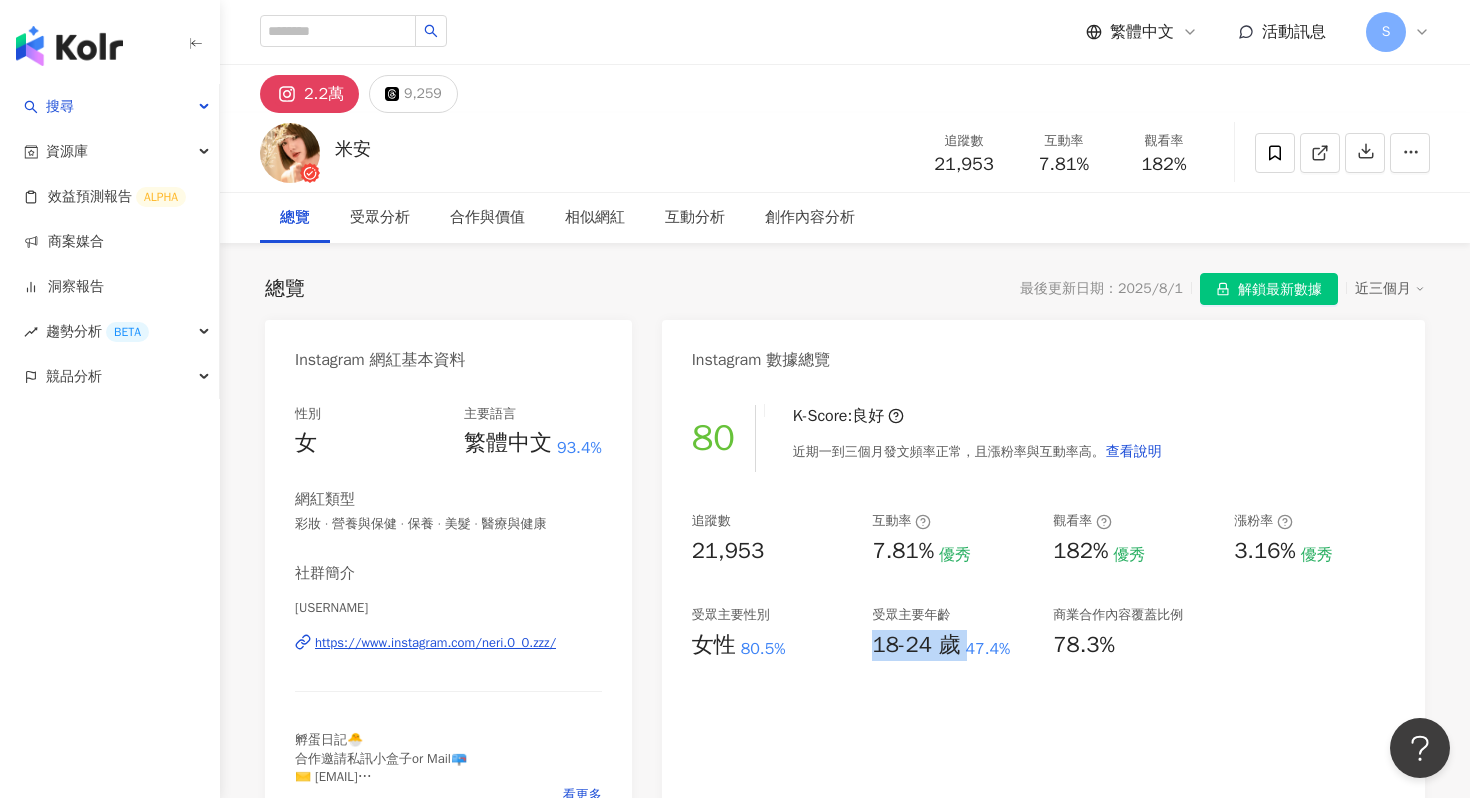 drag, startPoint x: 871, startPoint y: 649, endPoint x: 950, endPoint y: 647, distance: 79.025314 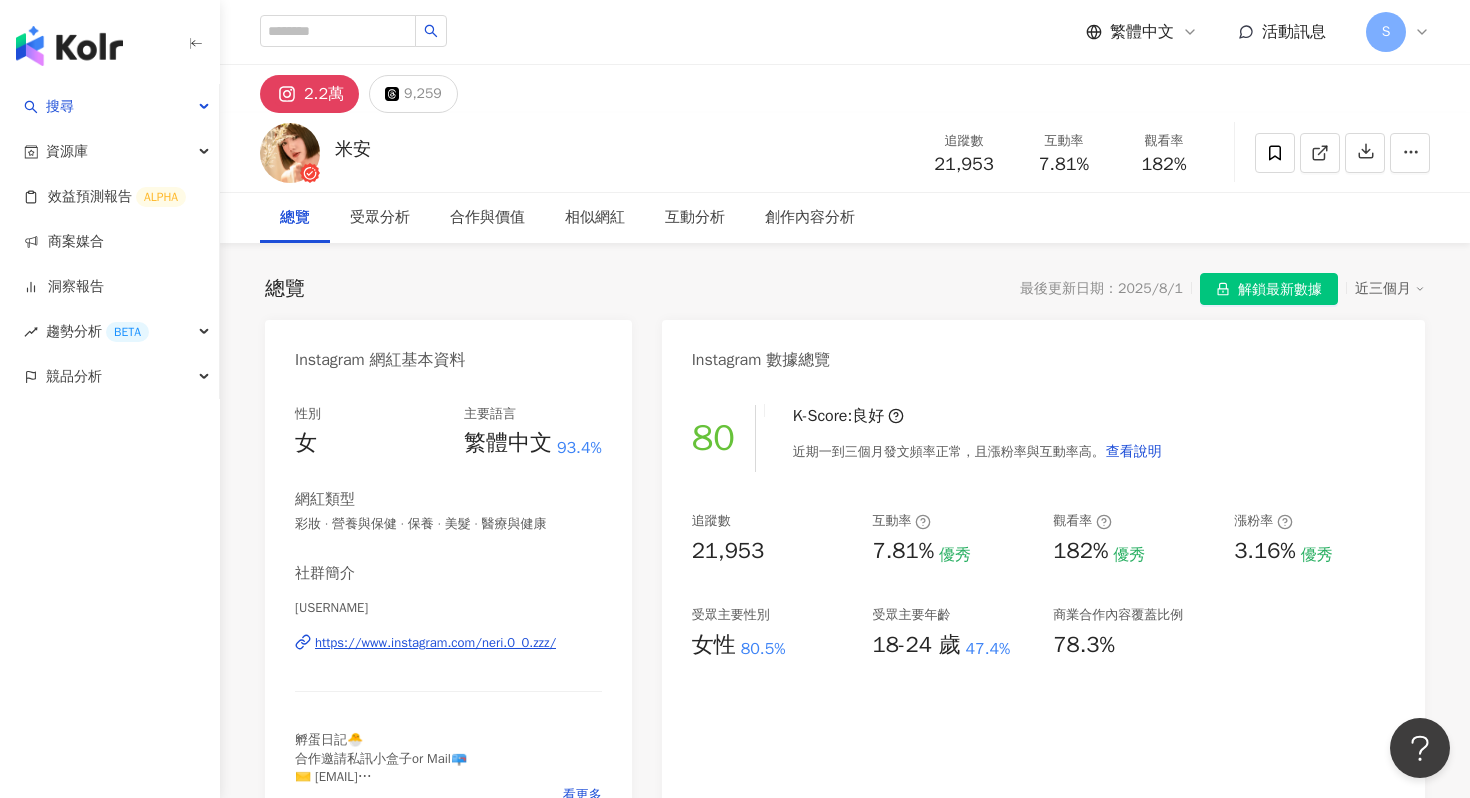 drag, startPoint x: 862, startPoint y: 567, endPoint x: 918, endPoint y: 567, distance: 56 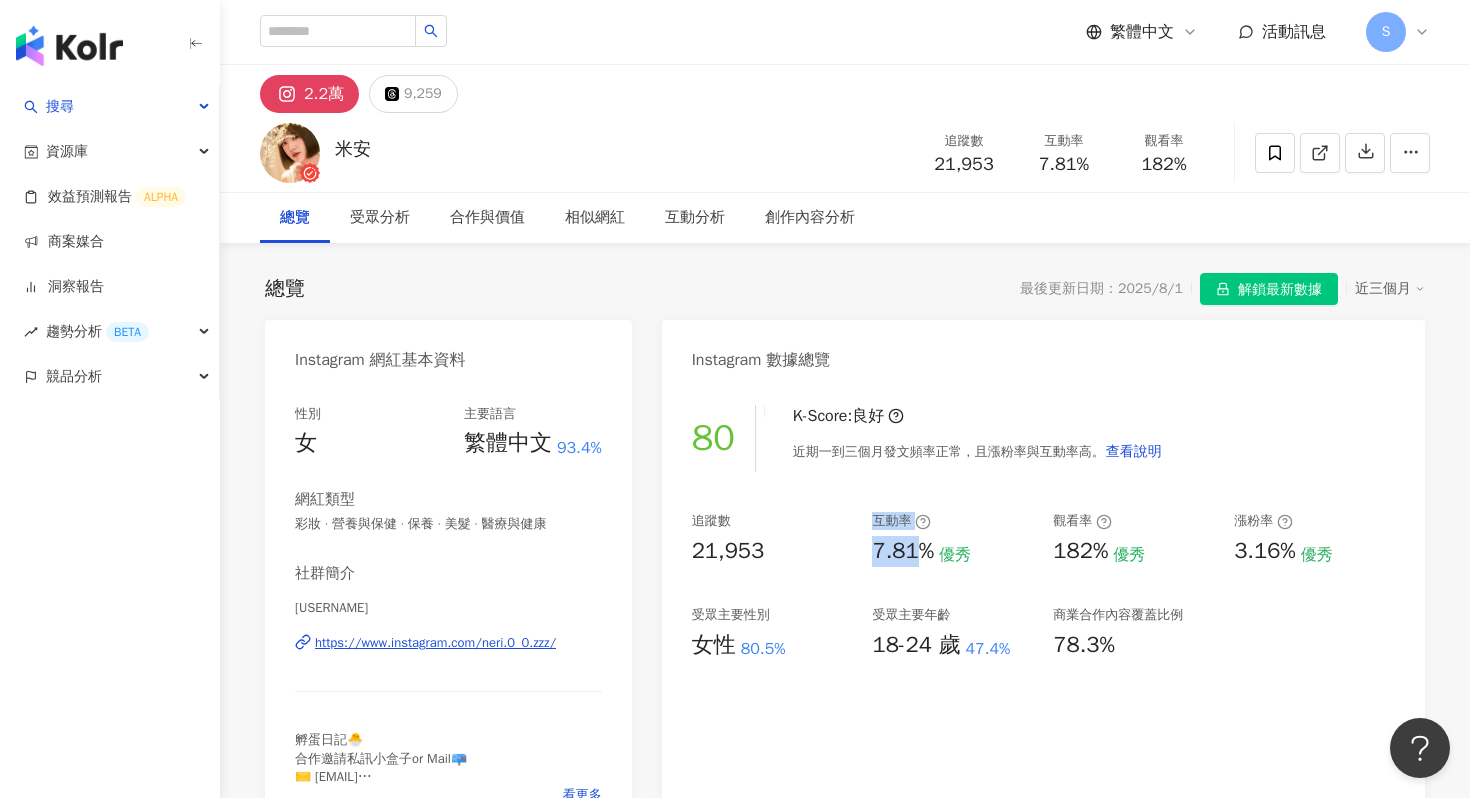 drag, startPoint x: 857, startPoint y: 545, endPoint x: 914, endPoint y: 549, distance: 57.14018 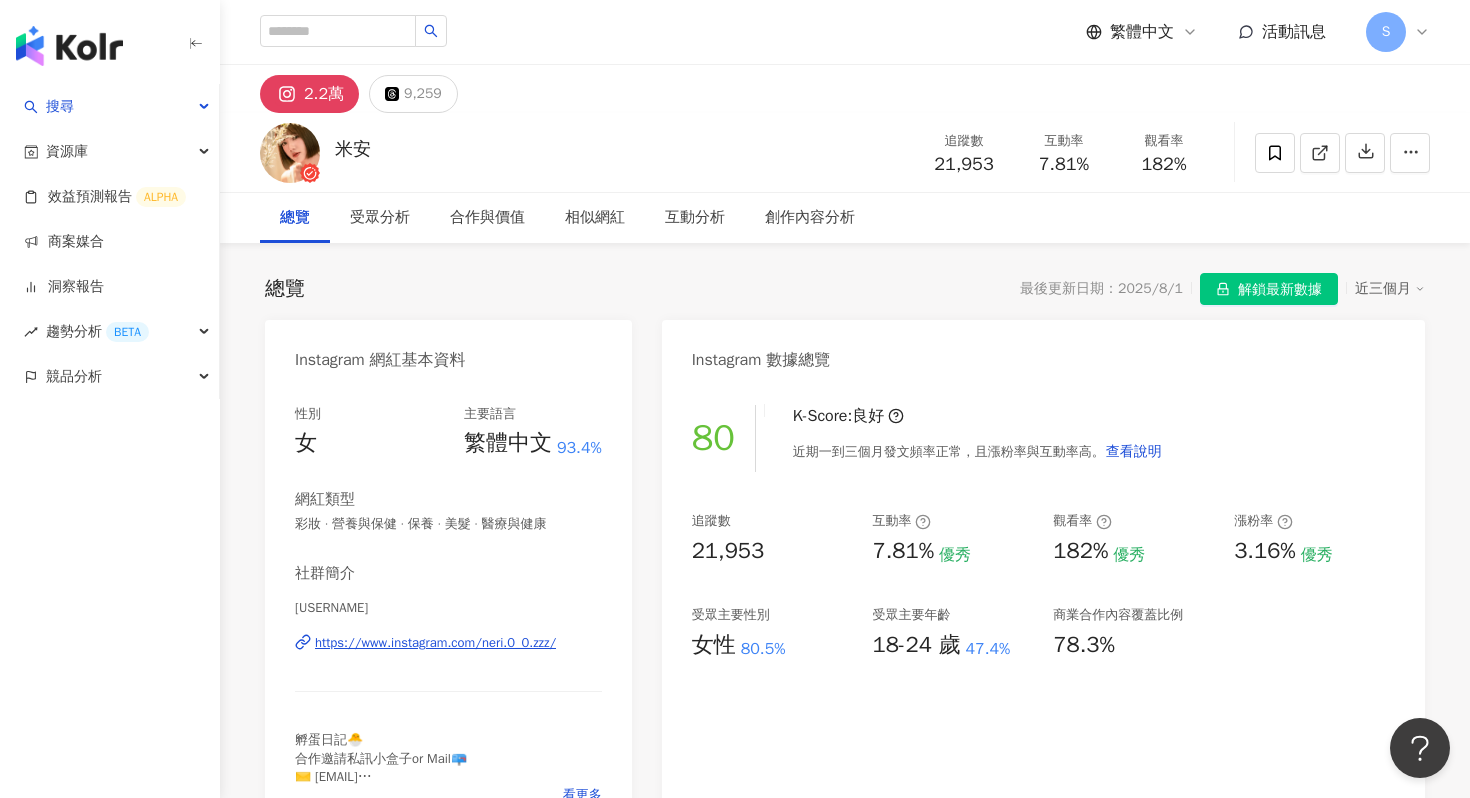 click on "追蹤數   21,953 互動率   7.81% 優秀 觀看率   182% 優秀 漲粉率   3.16% 優秀 受眾主要性別   女性 80.5% 受眾主要年齡   18-24 歲 47.4% 商業合作內容覆蓋比例   78.3%" at bounding box center (1043, 586) 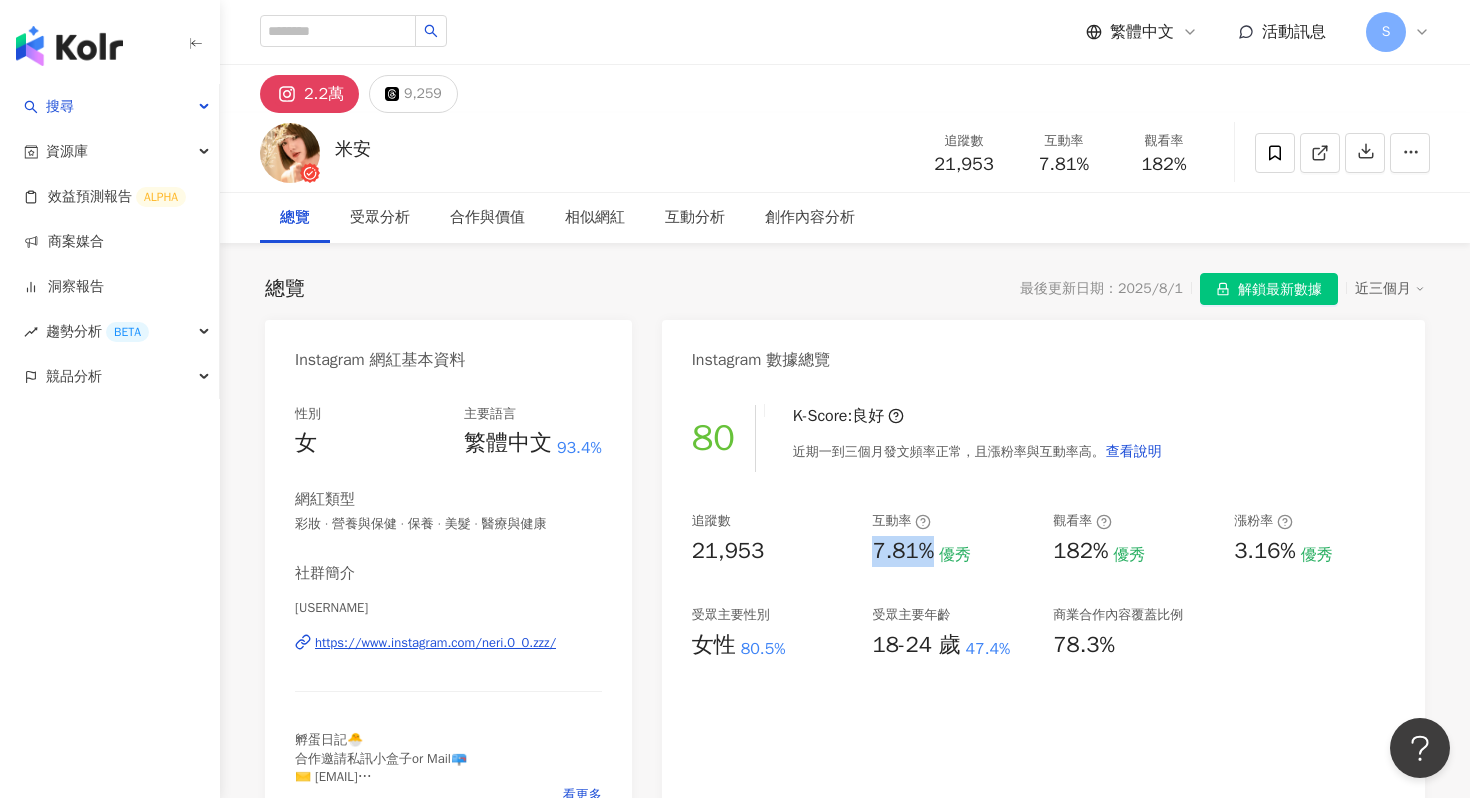 drag, startPoint x: 870, startPoint y: 547, endPoint x: 931, endPoint y: 548, distance: 61.008198 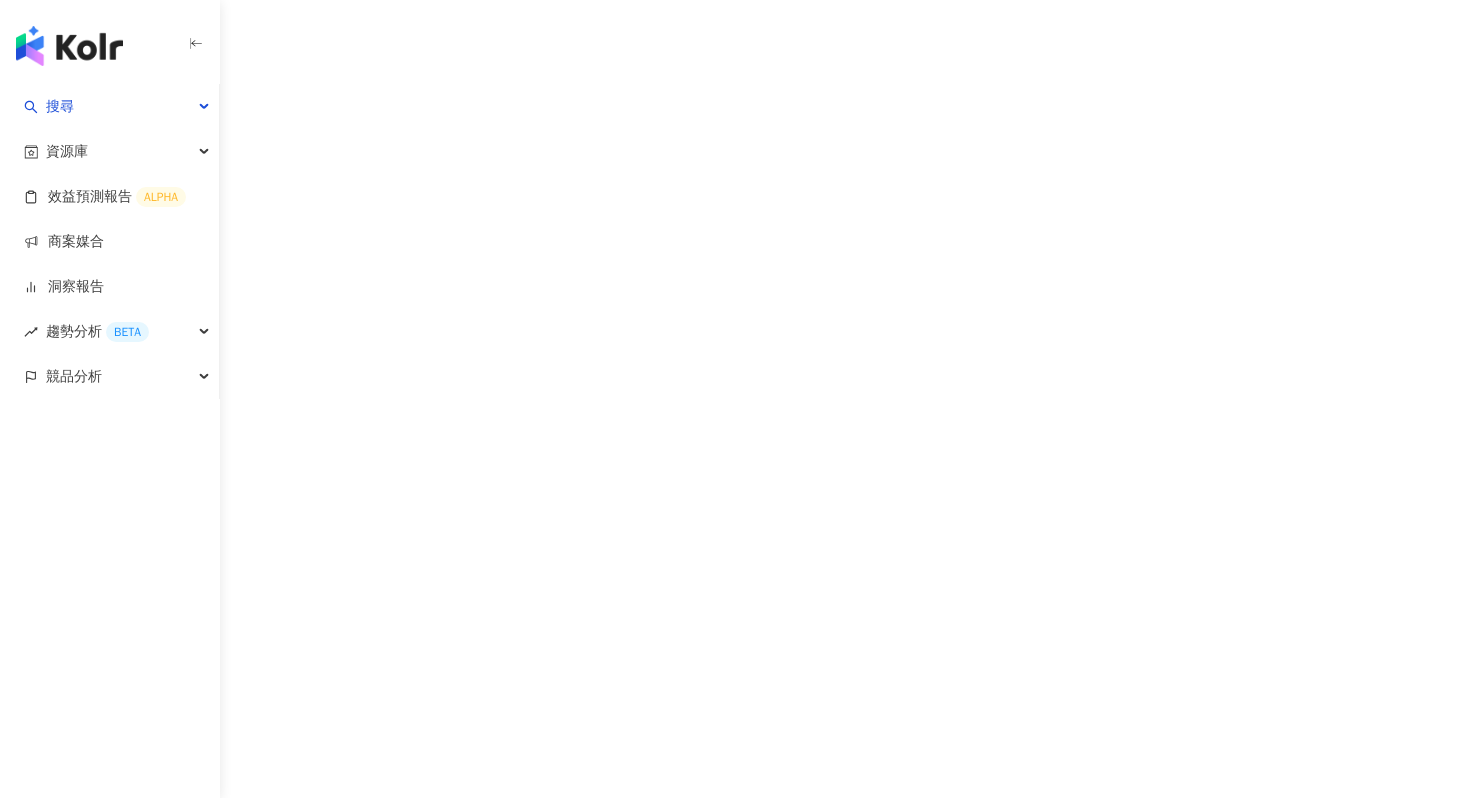 scroll, scrollTop: 0, scrollLeft: 0, axis: both 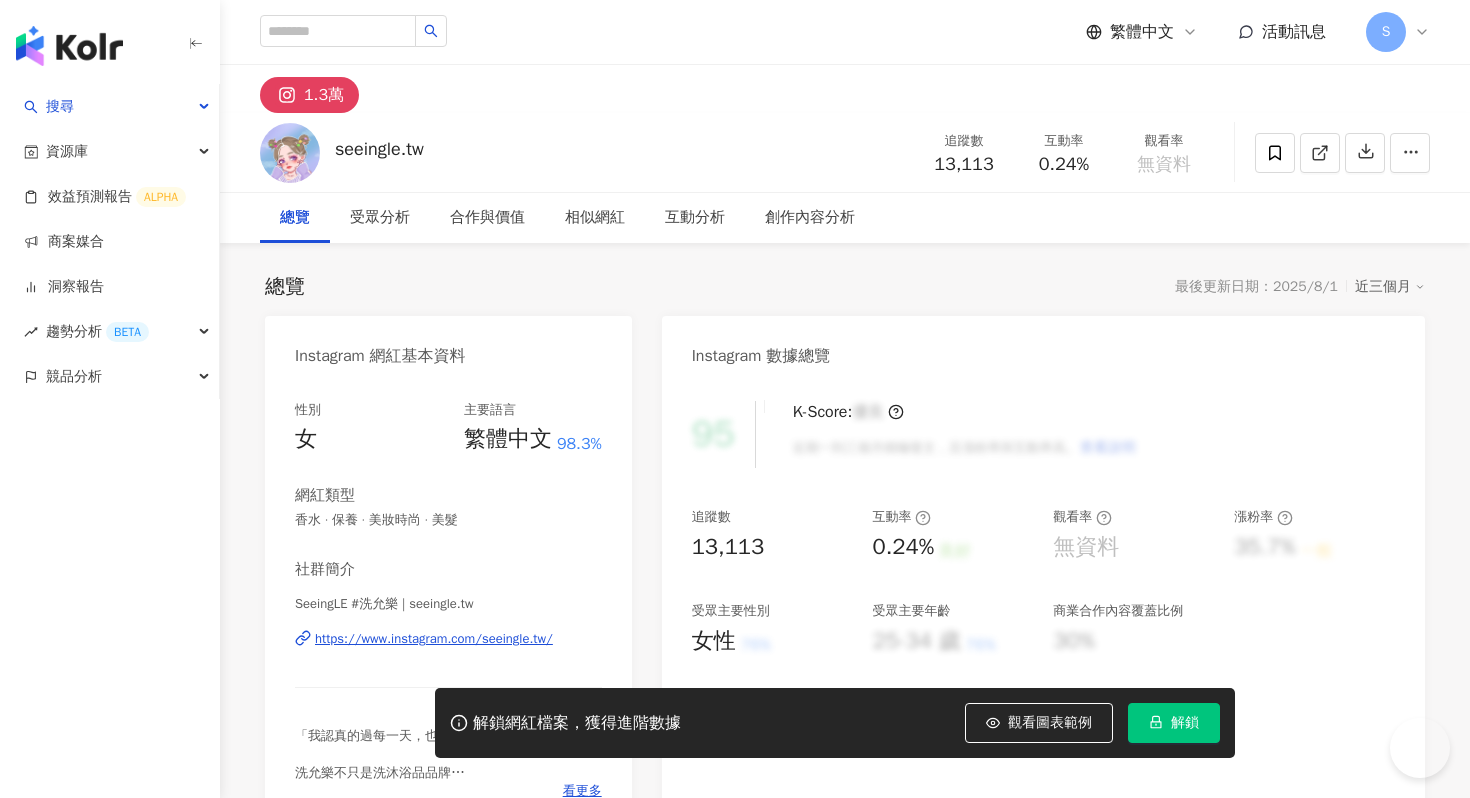 click 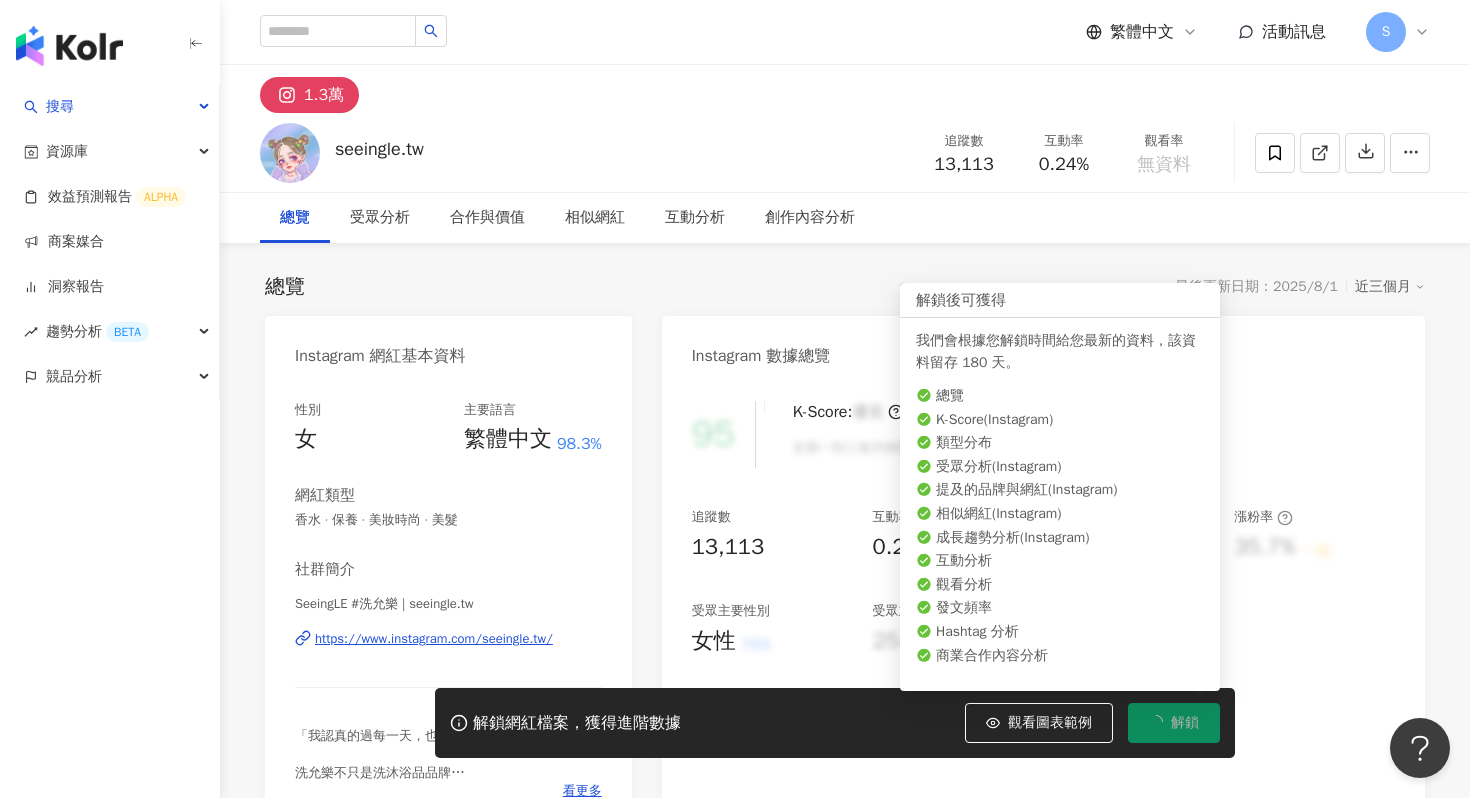 scroll, scrollTop: 0, scrollLeft: 0, axis: both 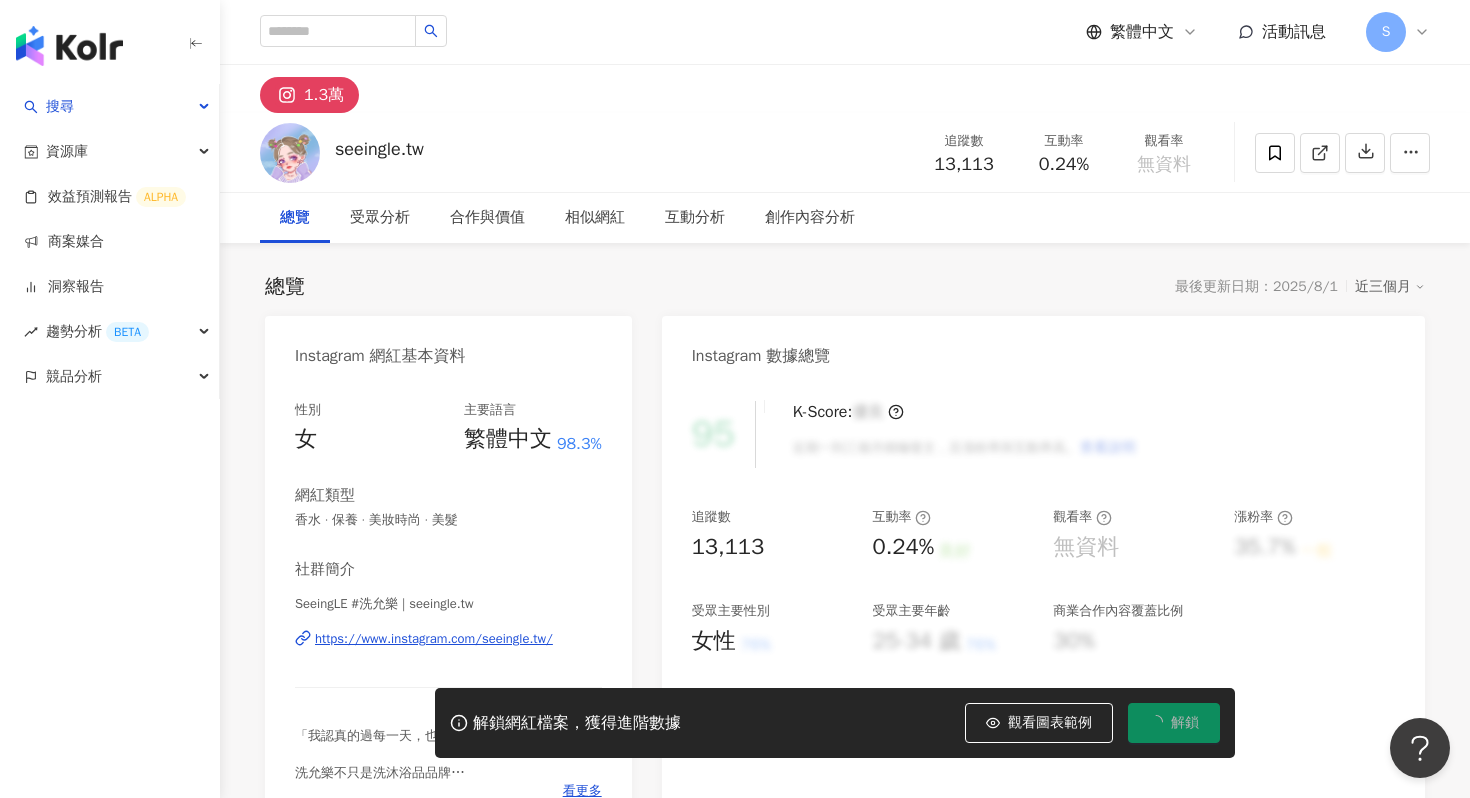 click on "https://www.instagram.com/seeingle.tw/" at bounding box center (434, 639) 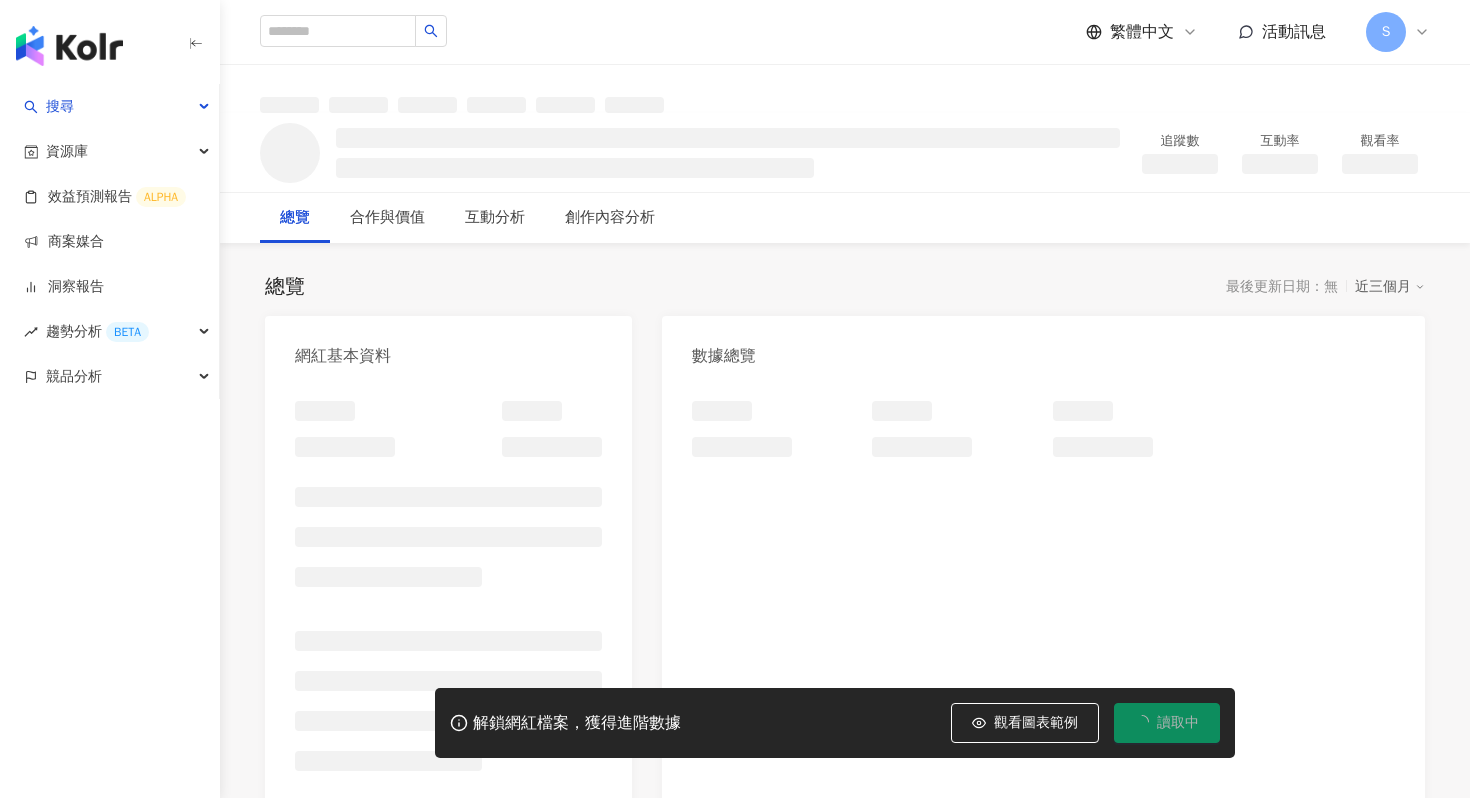 scroll, scrollTop: 0, scrollLeft: 0, axis: both 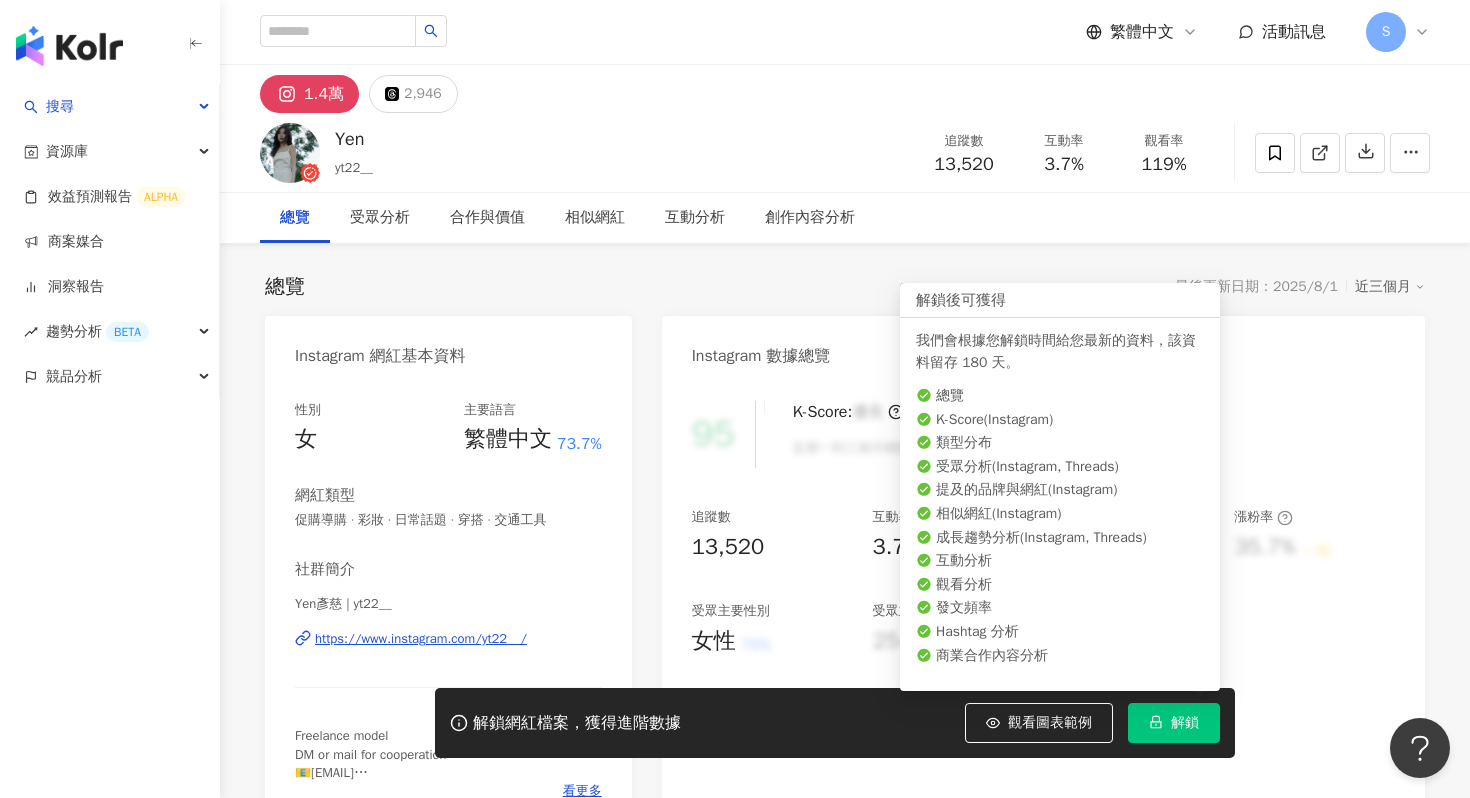 drag, startPoint x: 1049, startPoint y: 715, endPoint x: 1148, endPoint y: 716, distance: 99.00505 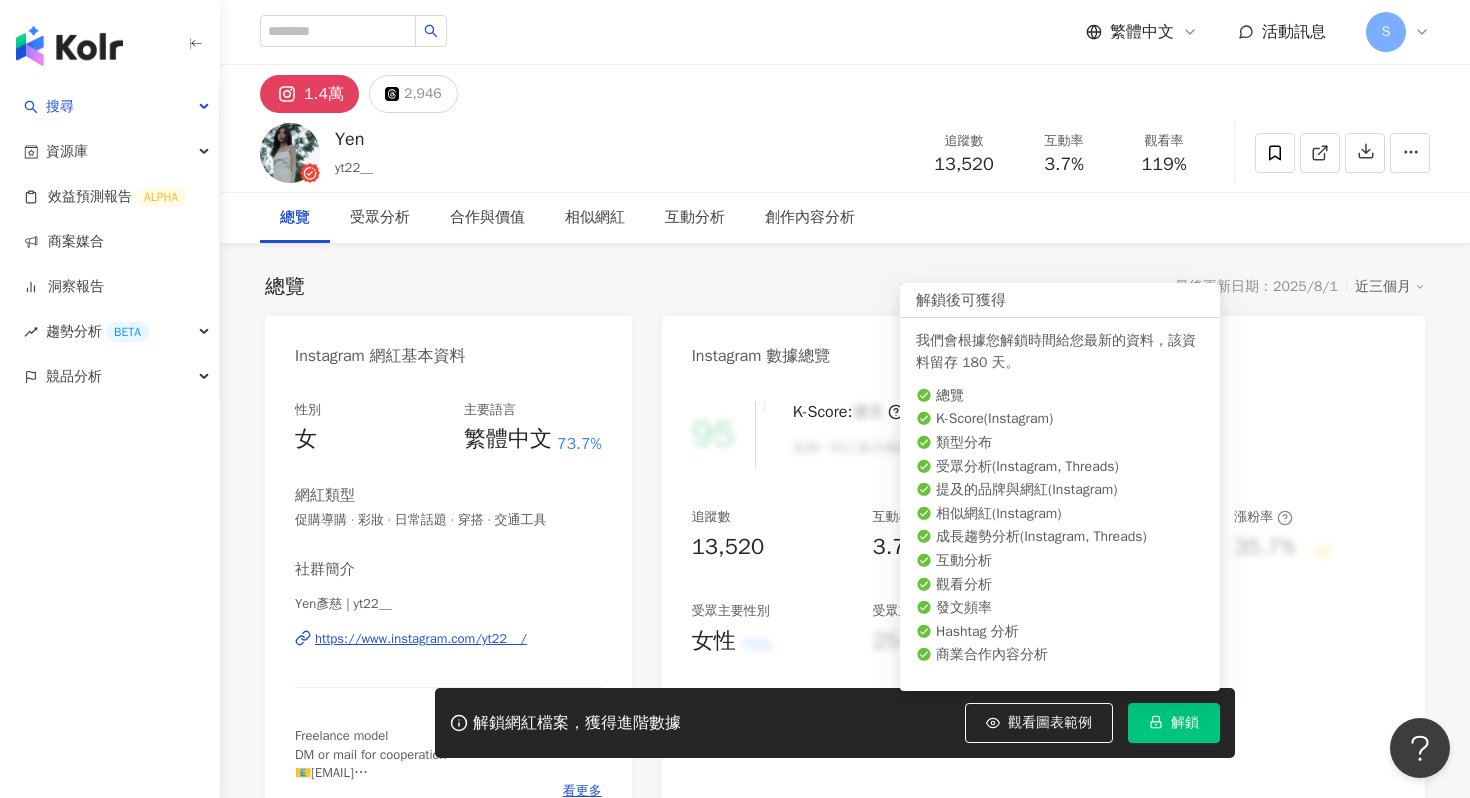 click 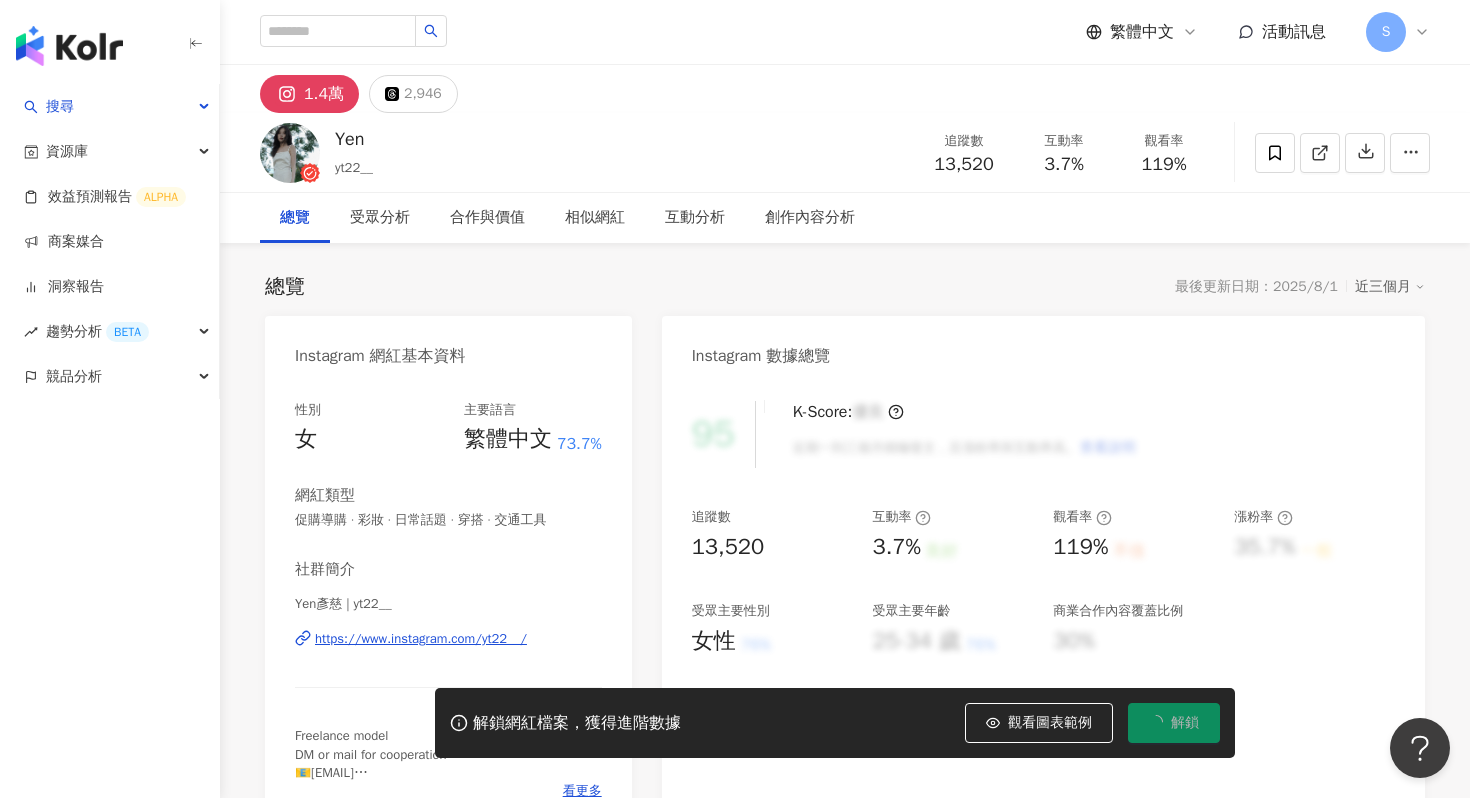 click on "https://www.instagram.com/yt22__/" at bounding box center (421, 639) 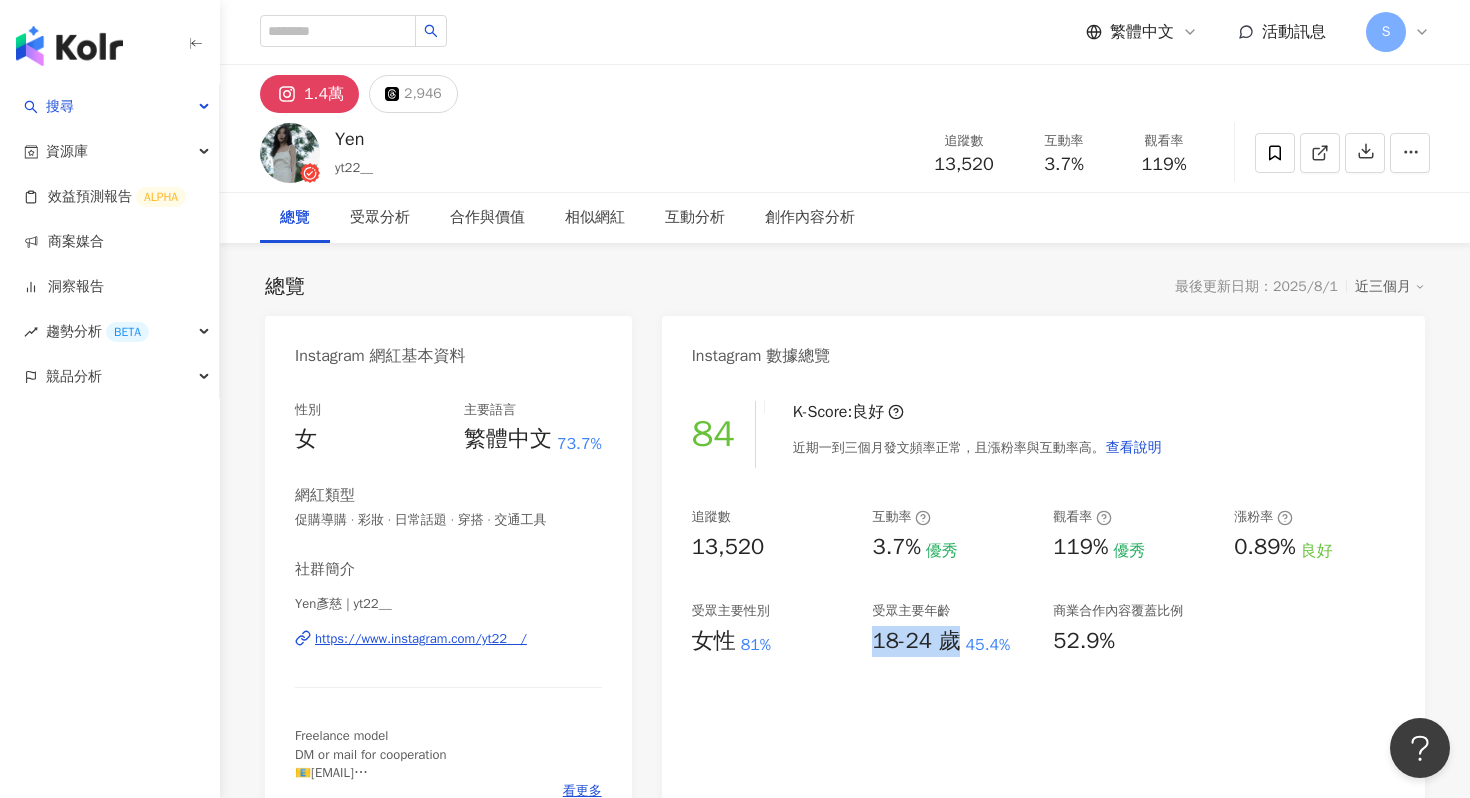 drag, startPoint x: 869, startPoint y: 646, endPoint x: 956, endPoint y: 648, distance: 87.02299 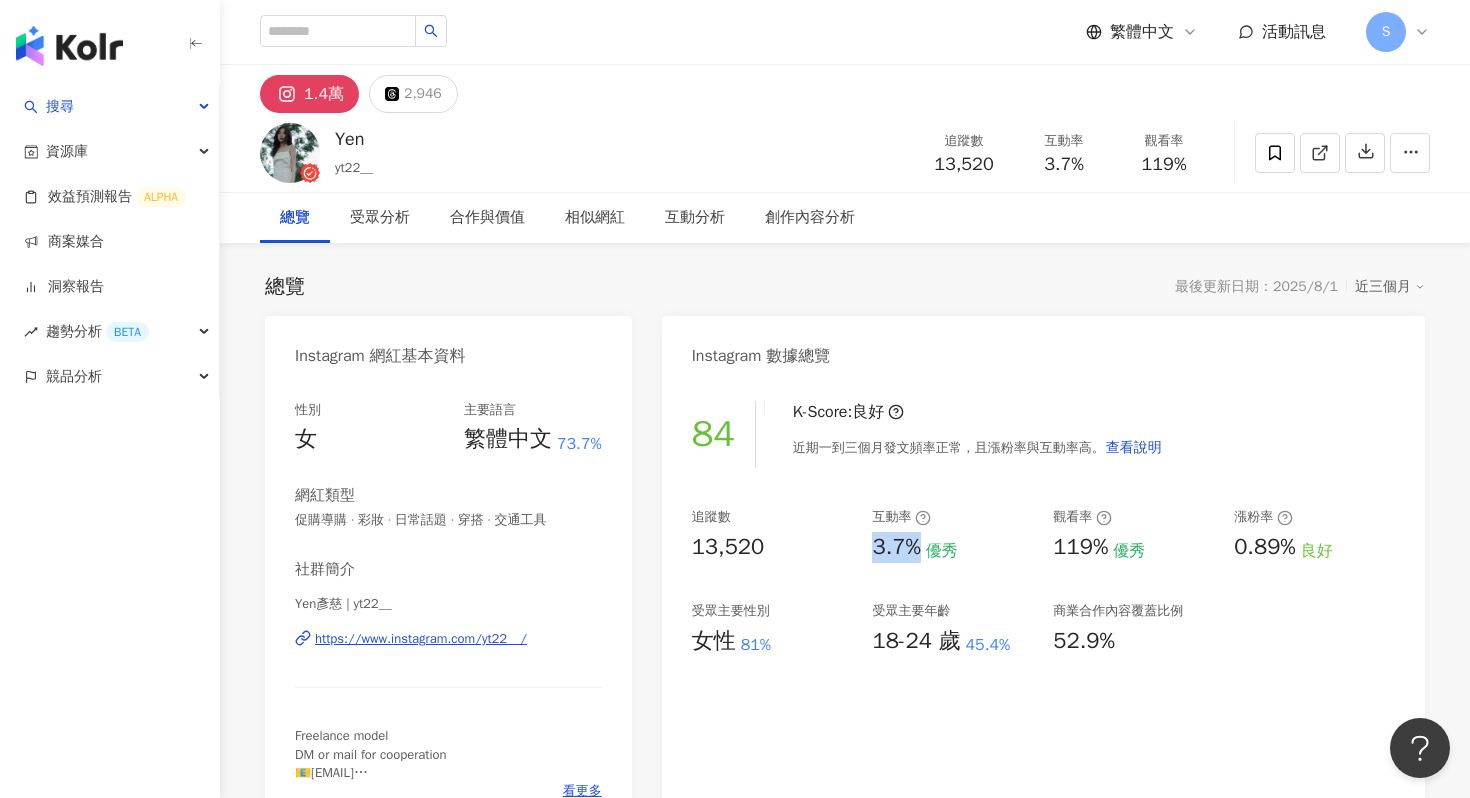 drag, startPoint x: 866, startPoint y: 556, endPoint x: 917, endPoint y: 556, distance: 51 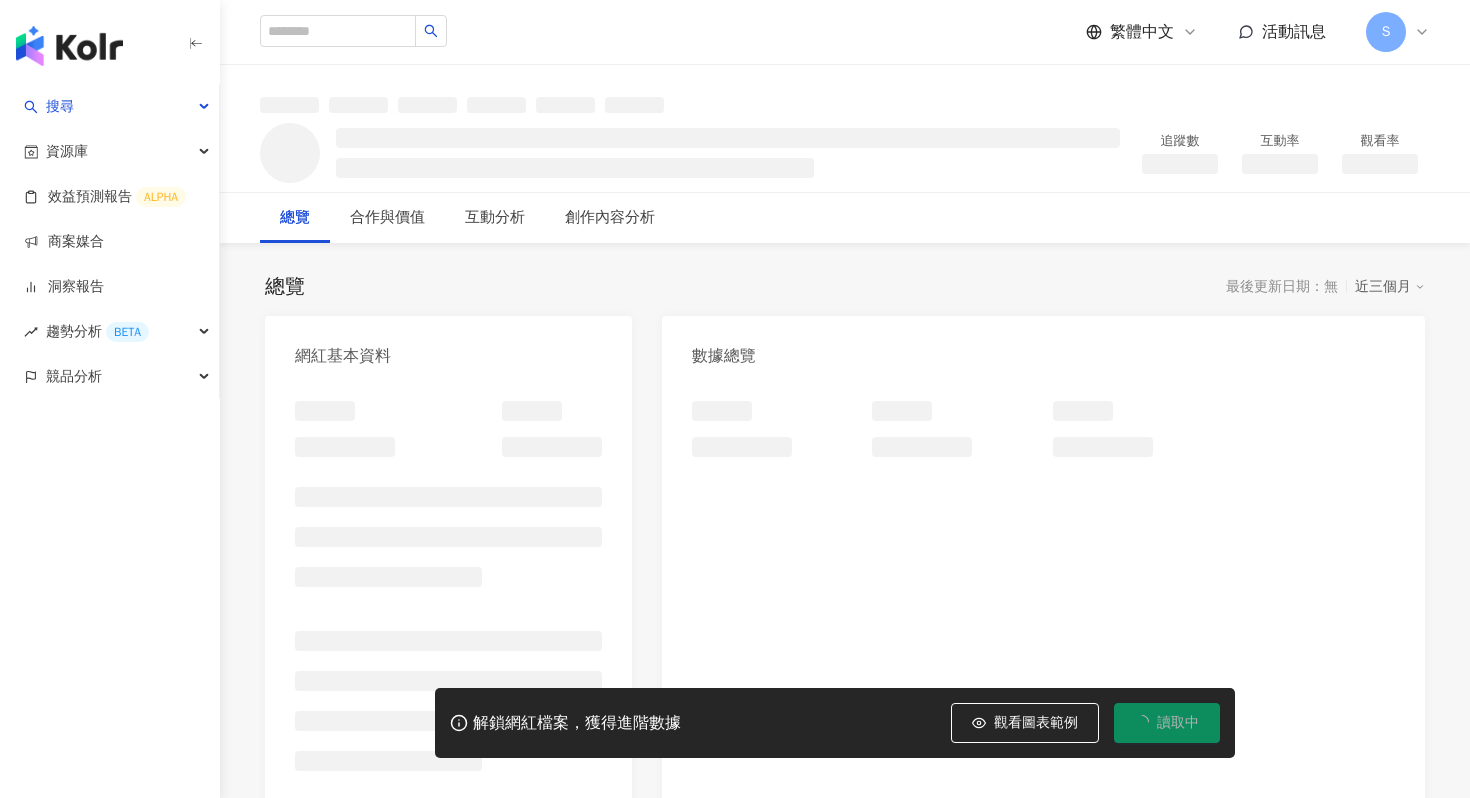 scroll, scrollTop: 0, scrollLeft: 0, axis: both 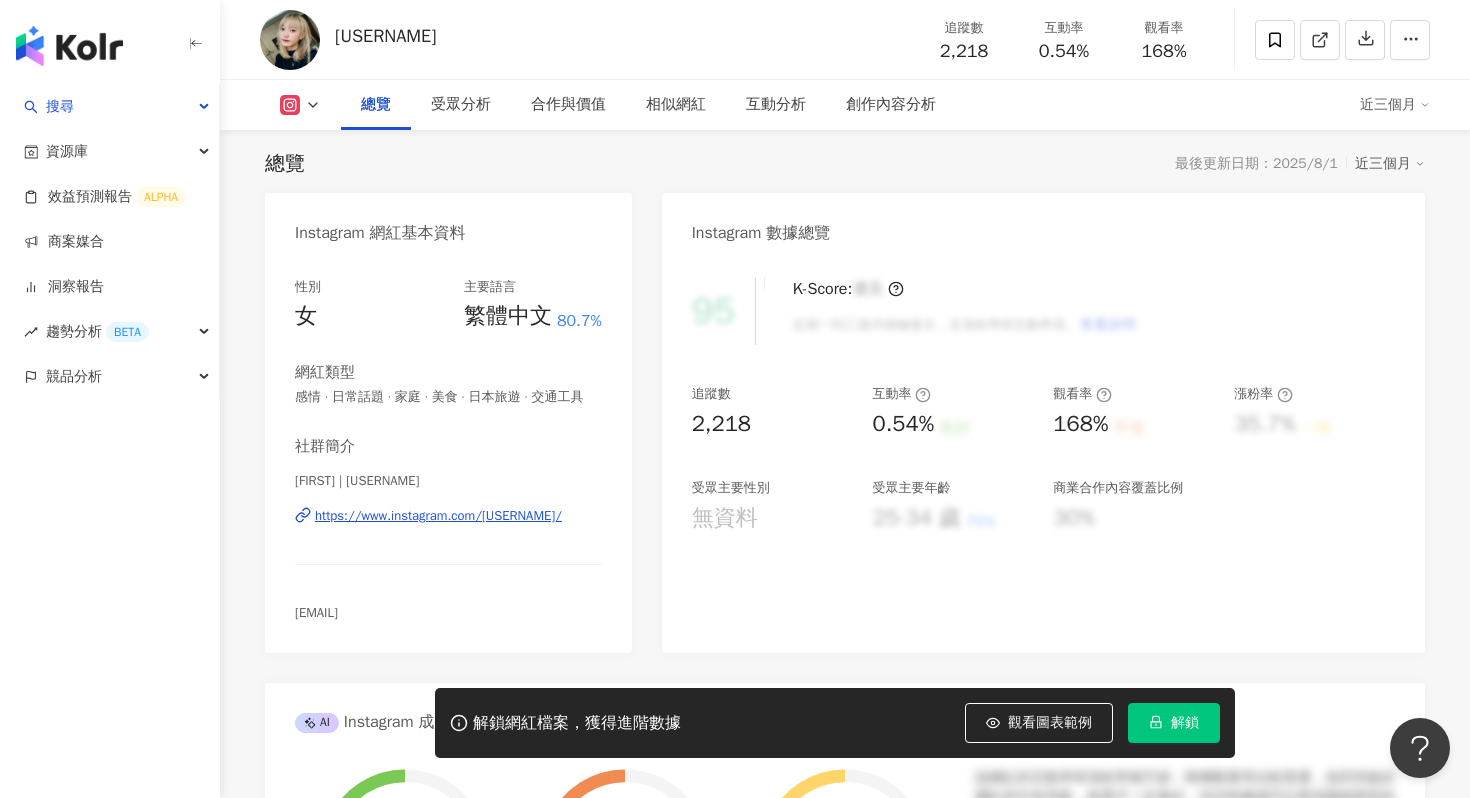 click on "解鎖" at bounding box center [1185, 723] 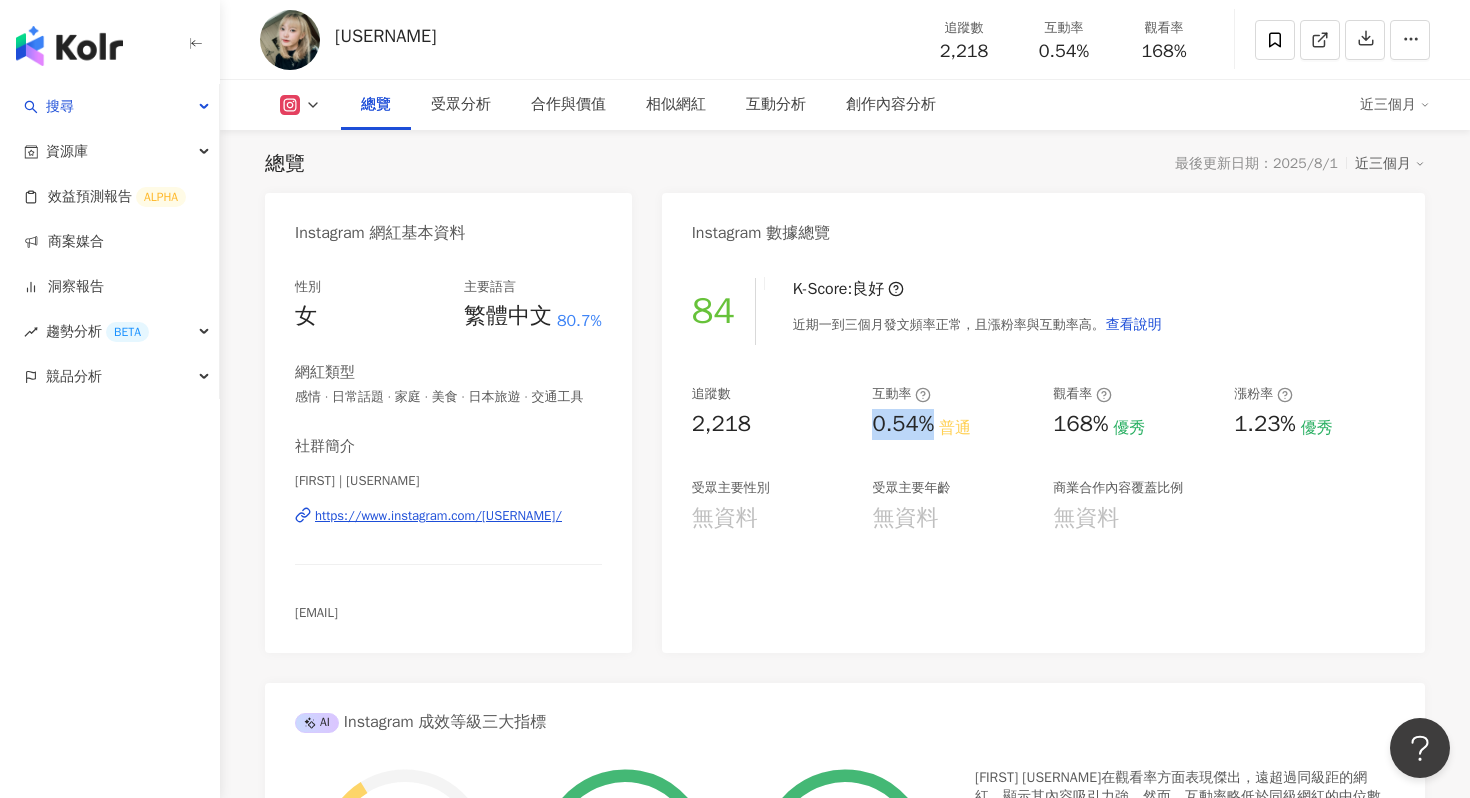 drag, startPoint x: 872, startPoint y: 426, endPoint x: 932, endPoint y: 426, distance: 60 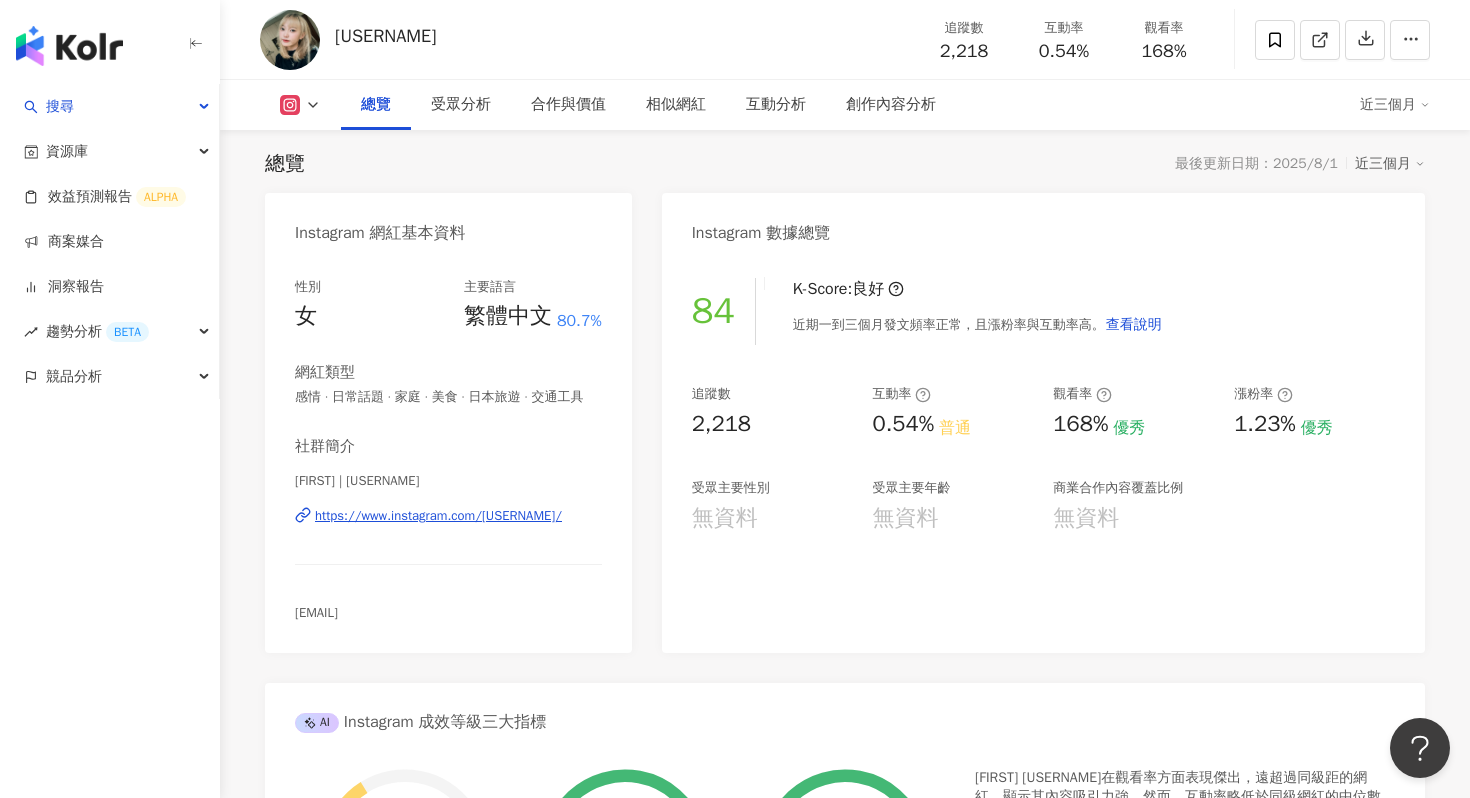 click on "無資料" at bounding box center (905, 518) 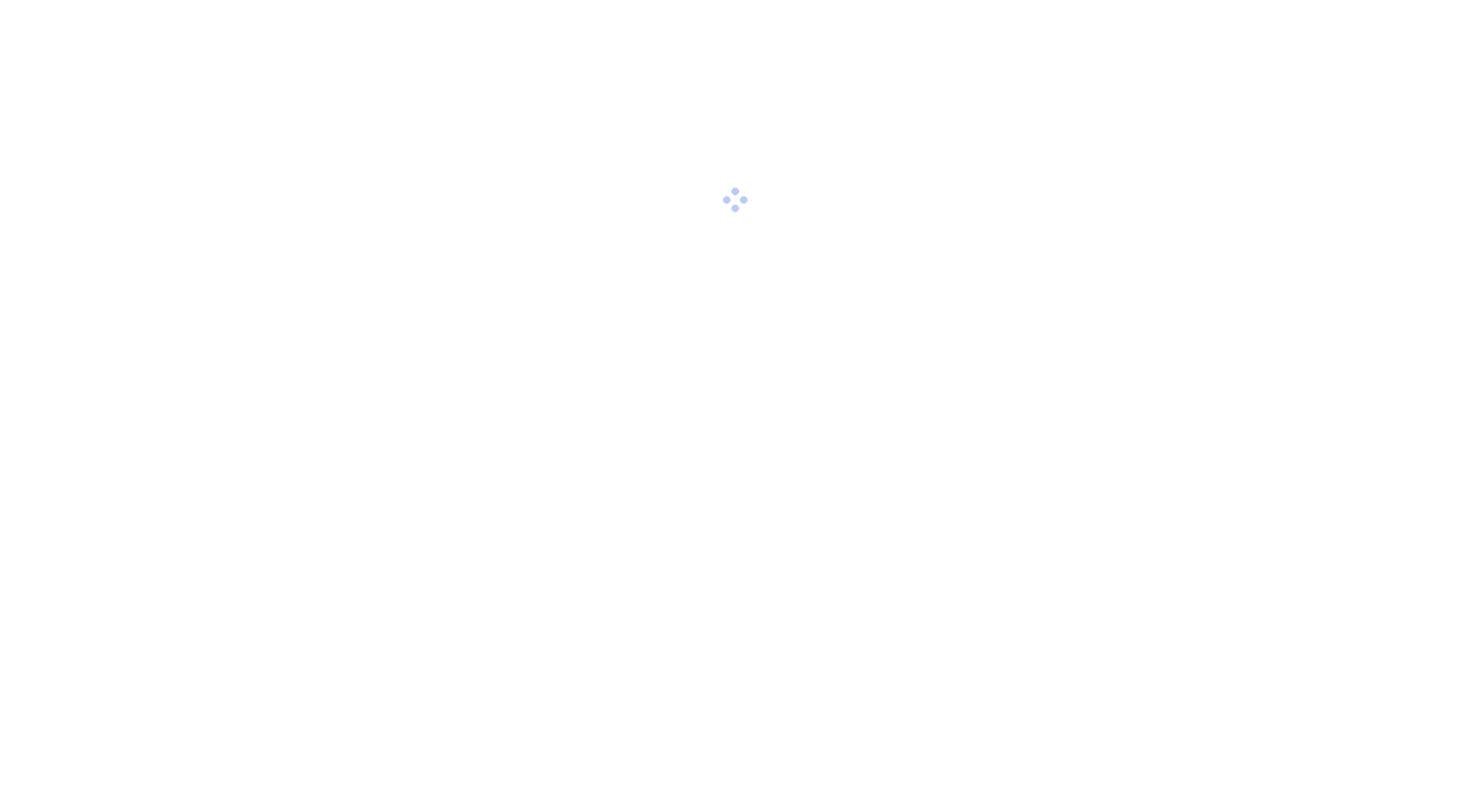 scroll, scrollTop: 0, scrollLeft: 0, axis: both 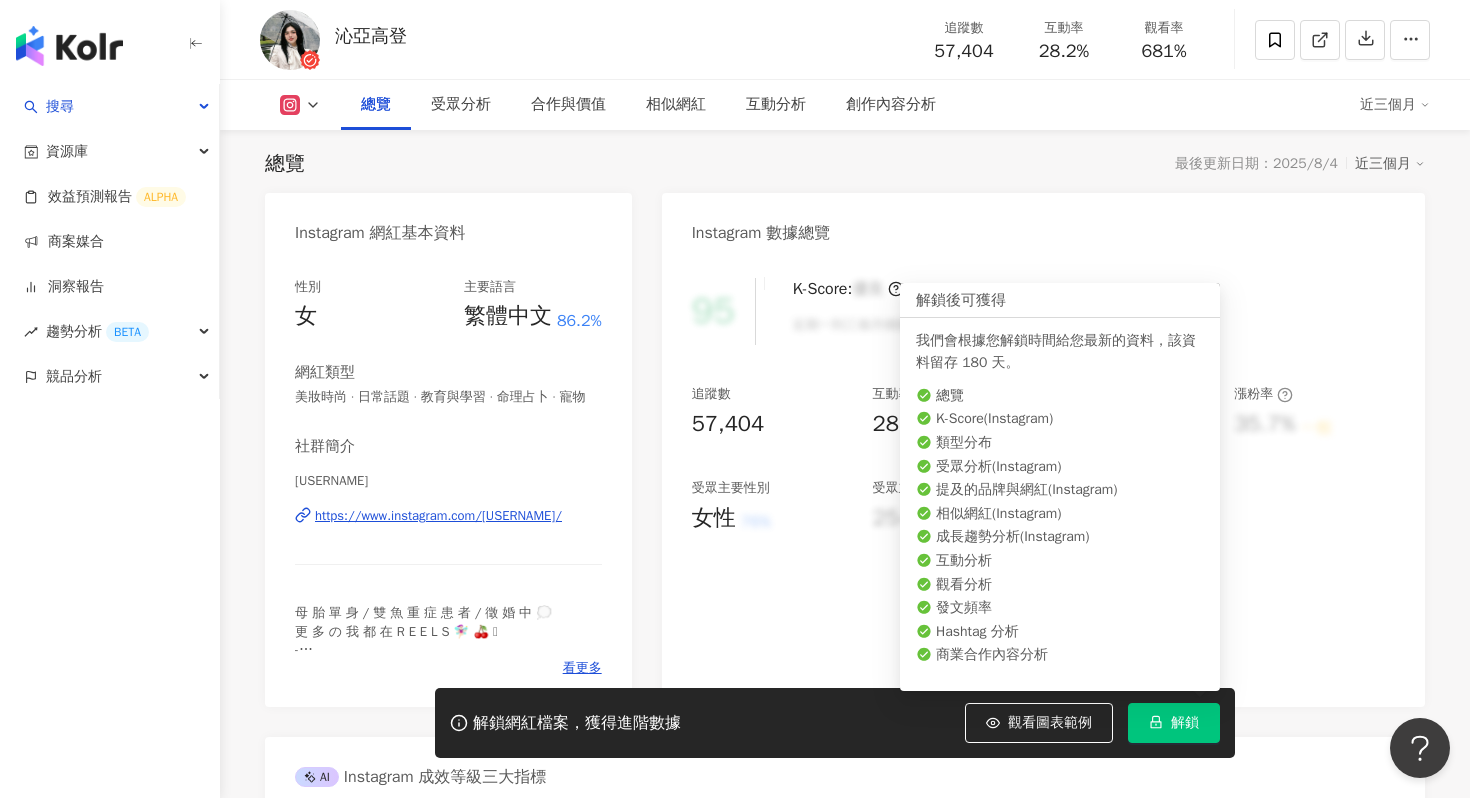 click on "解鎖" at bounding box center (1174, 723) 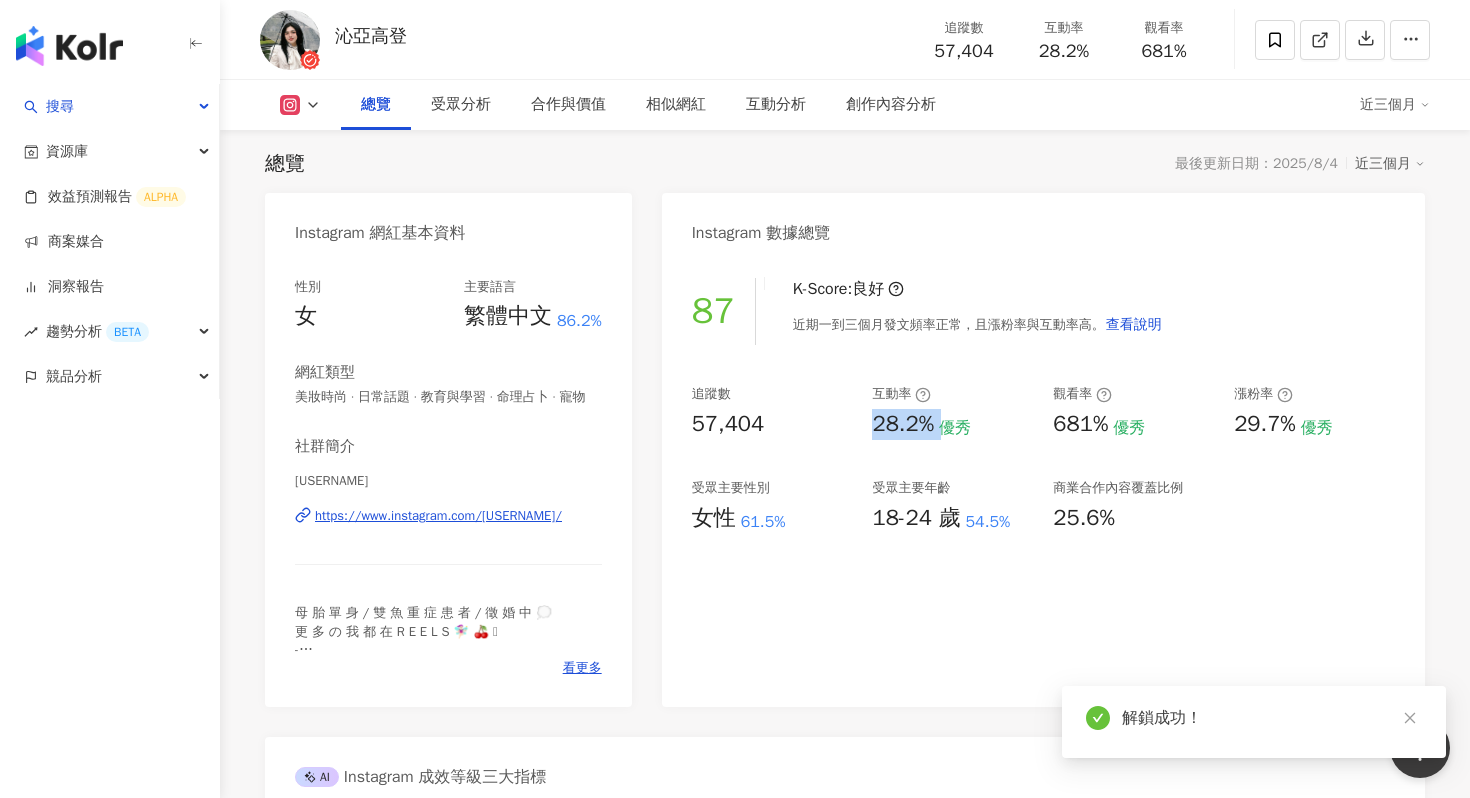 drag, startPoint x: 867, startPoint y: 427, endPoint x: 935, endPoint y: 430, distance: 68.06615 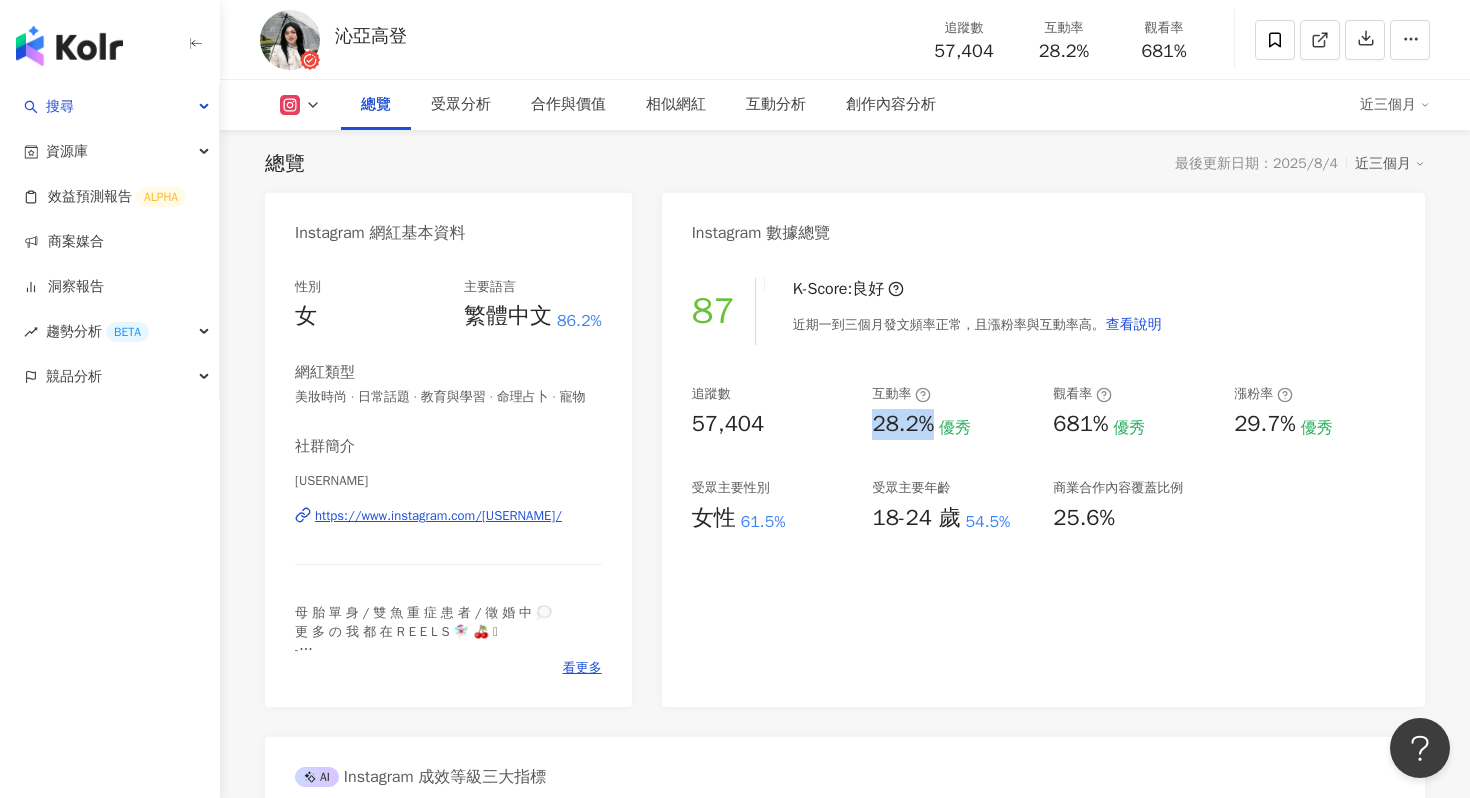 copy on "28.2%" 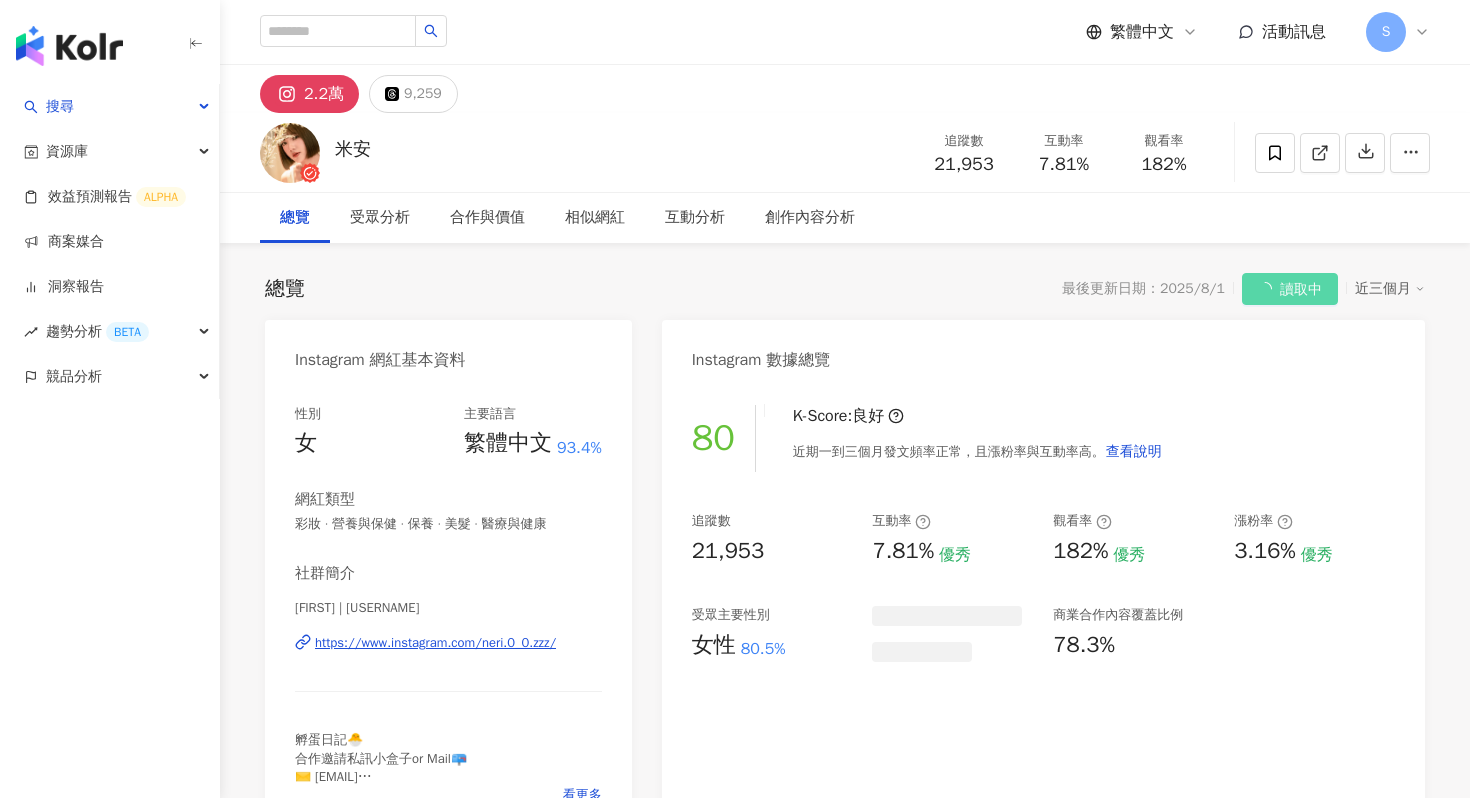 scroll, scrollTop: 0, scrollLeft: 0, axis: both 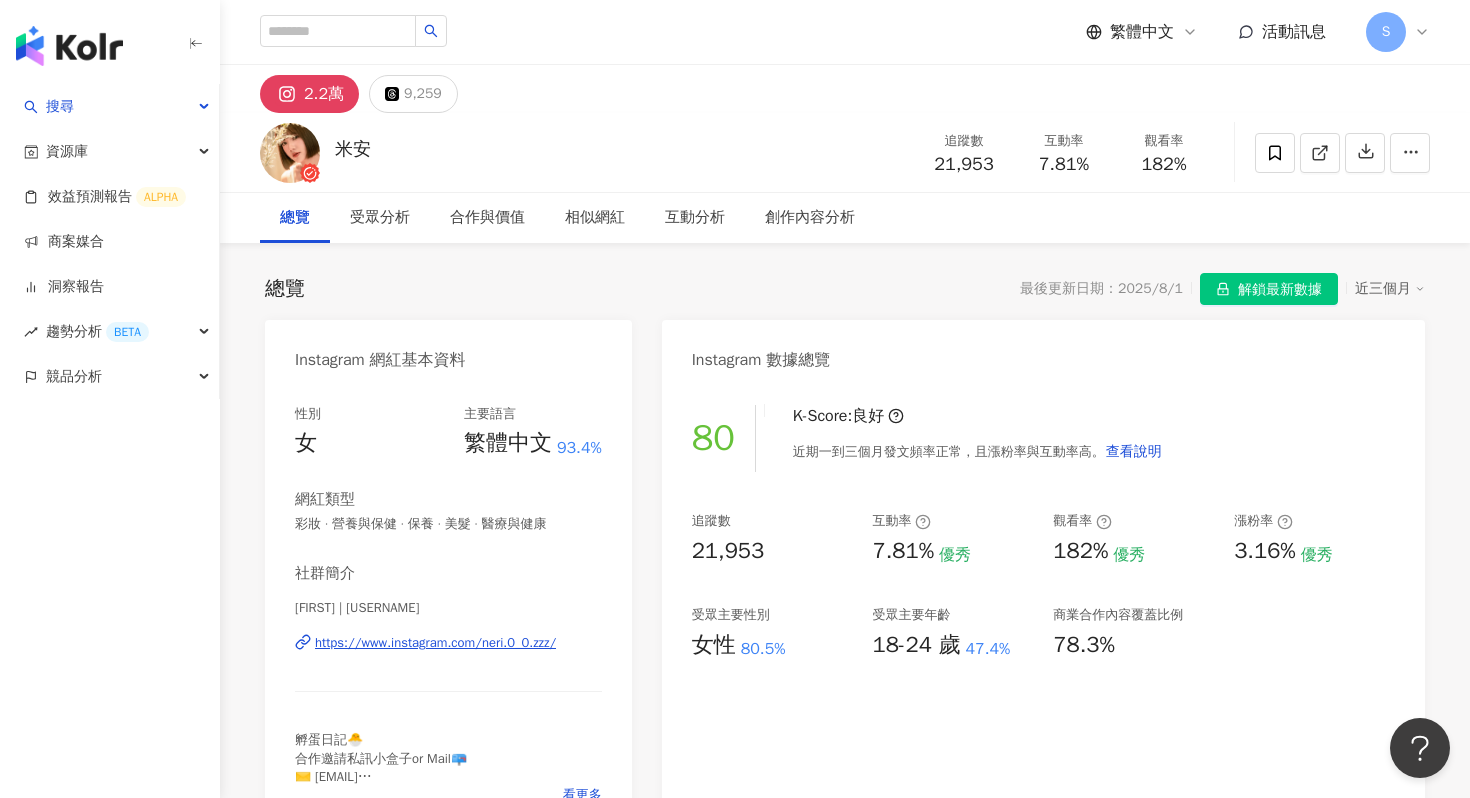 click on "https://www.instagram.com/neri.0_0.zzz/" at bounding box center [435, 643] 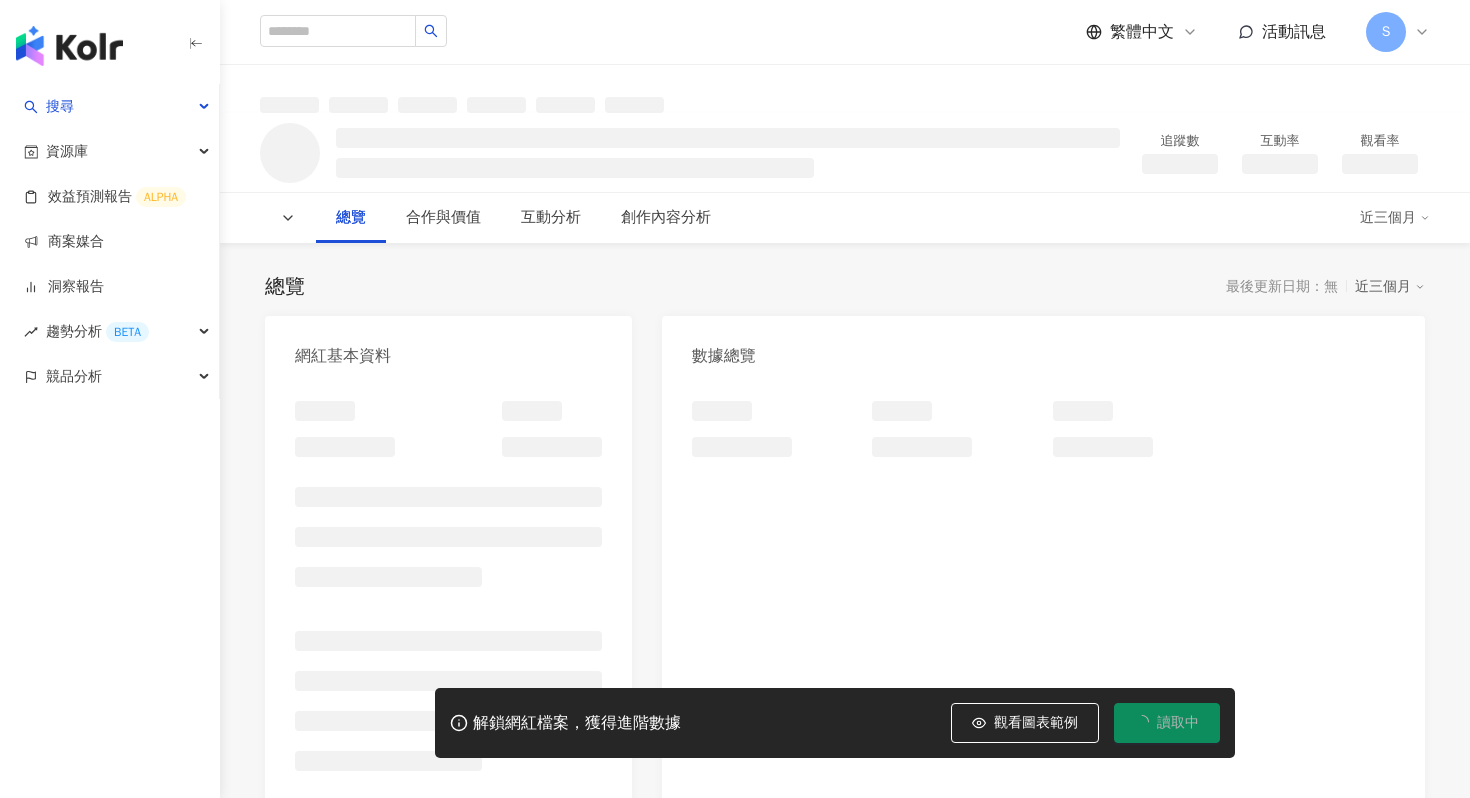 scroll, scrollTop: 0, scrollLeft: 0, axis: both 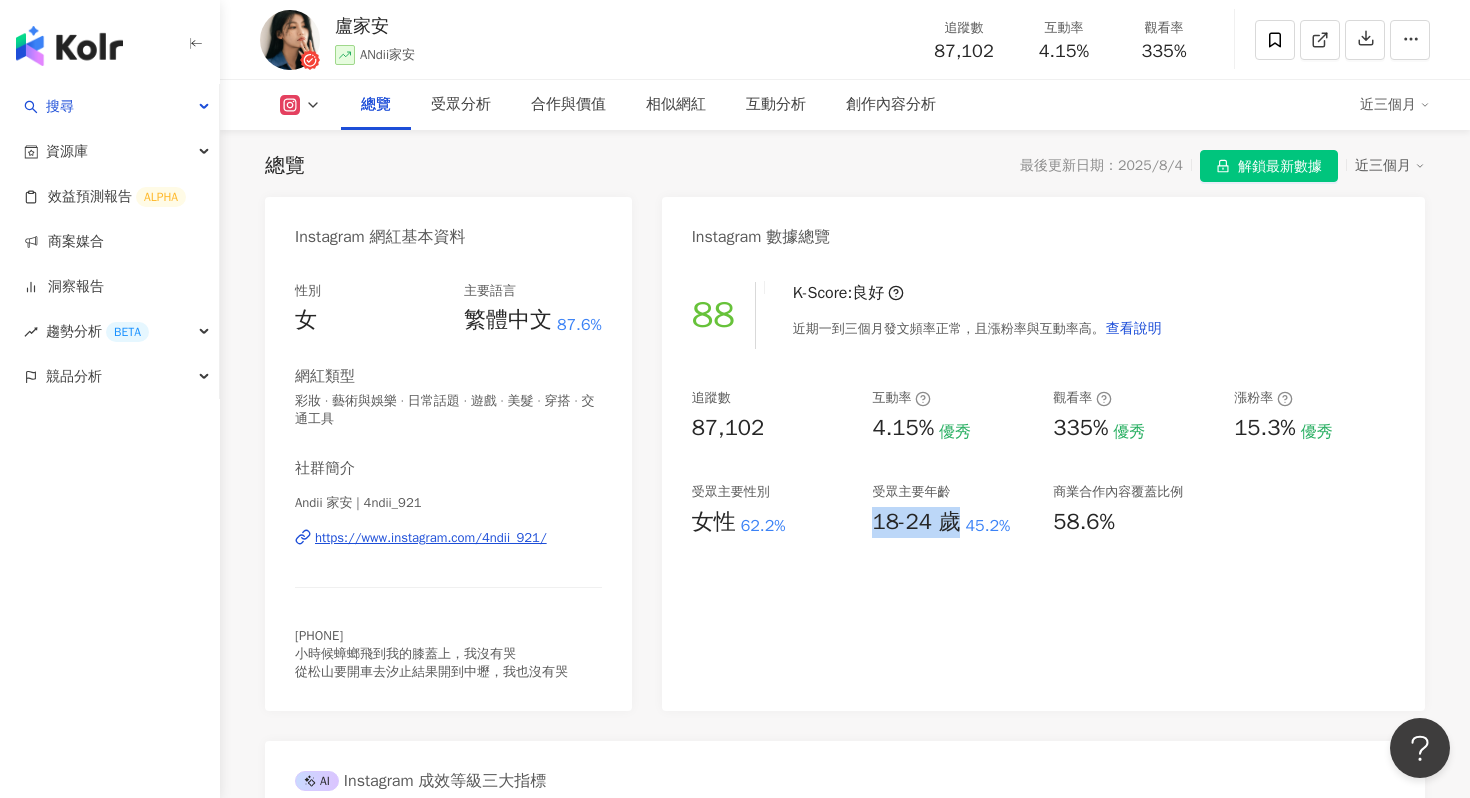 drag, startPoint x: 867, startPoint y: 523, endPoint x: 955, endPoint y: 524, distance: 88.005684 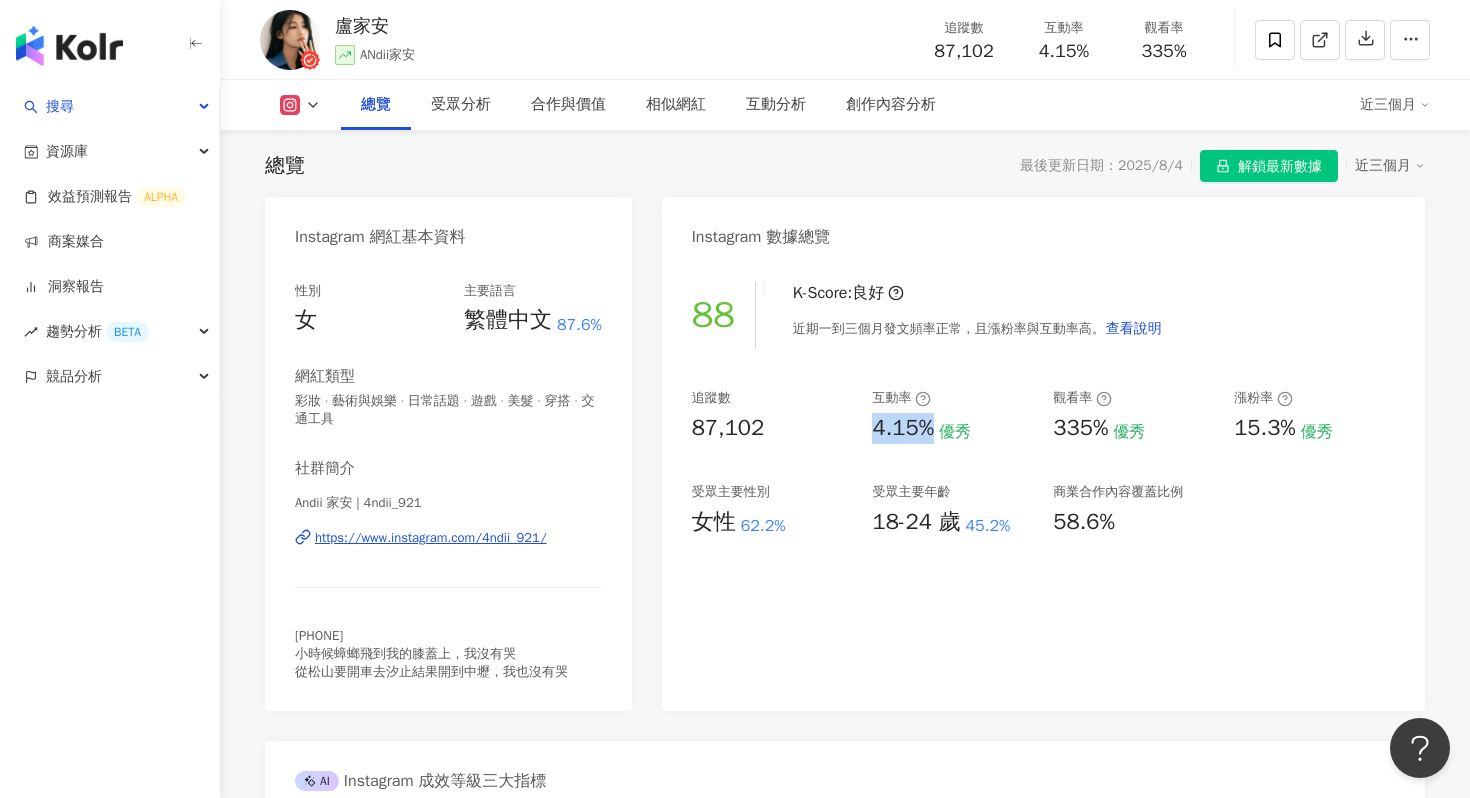 drag, startPoint x: 869, startPoint y: 429, endPoint x: 931, endPoint y: 434, distance: 62.201286 